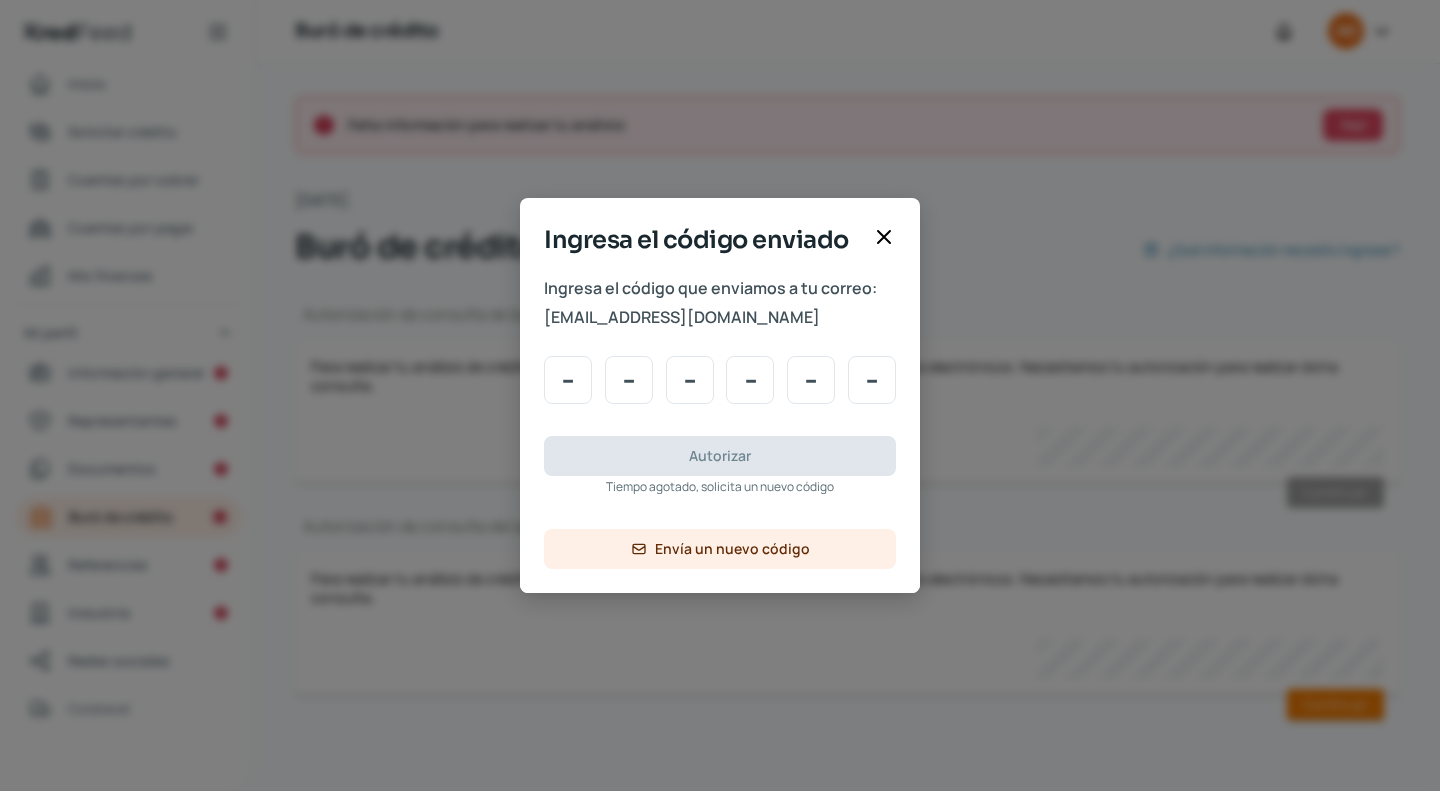 scroll, scrollTop: 0, scrollLeft: 0, axis: both 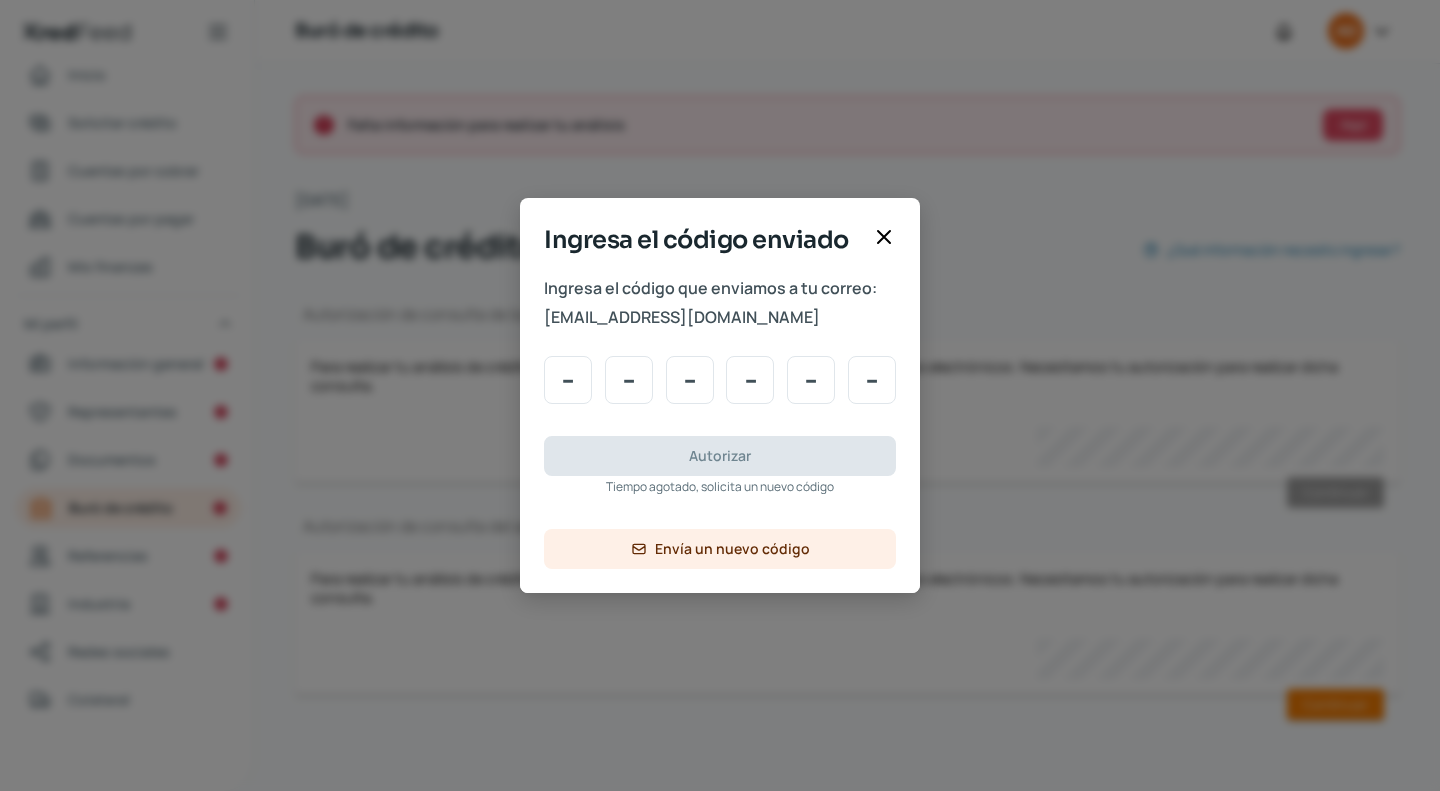 click at bounding box center [884, 239] 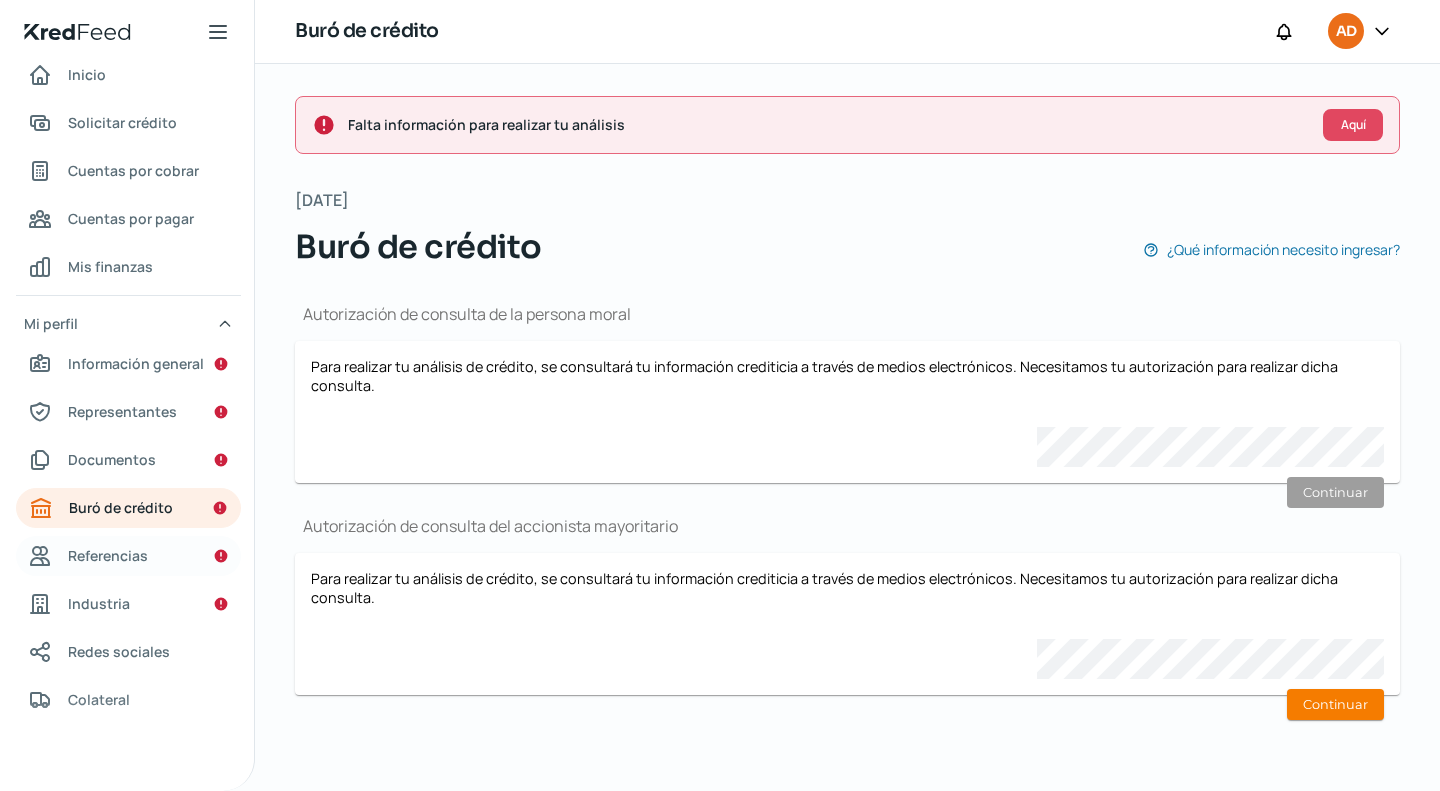 click on "Referencias" at bounding box center (108, 555) 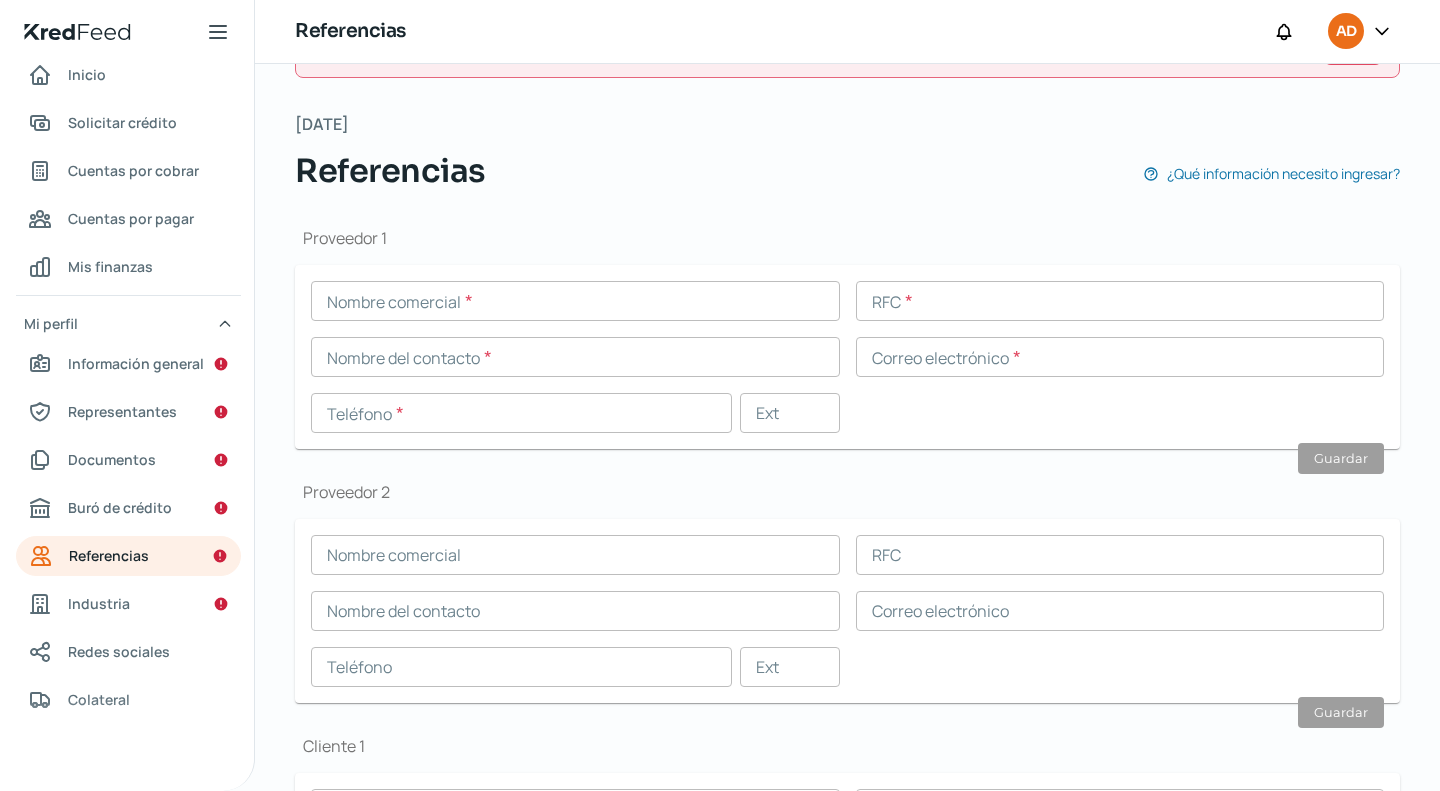 scroll, scrollTop: 0, scrollLeft: 0, axis: both 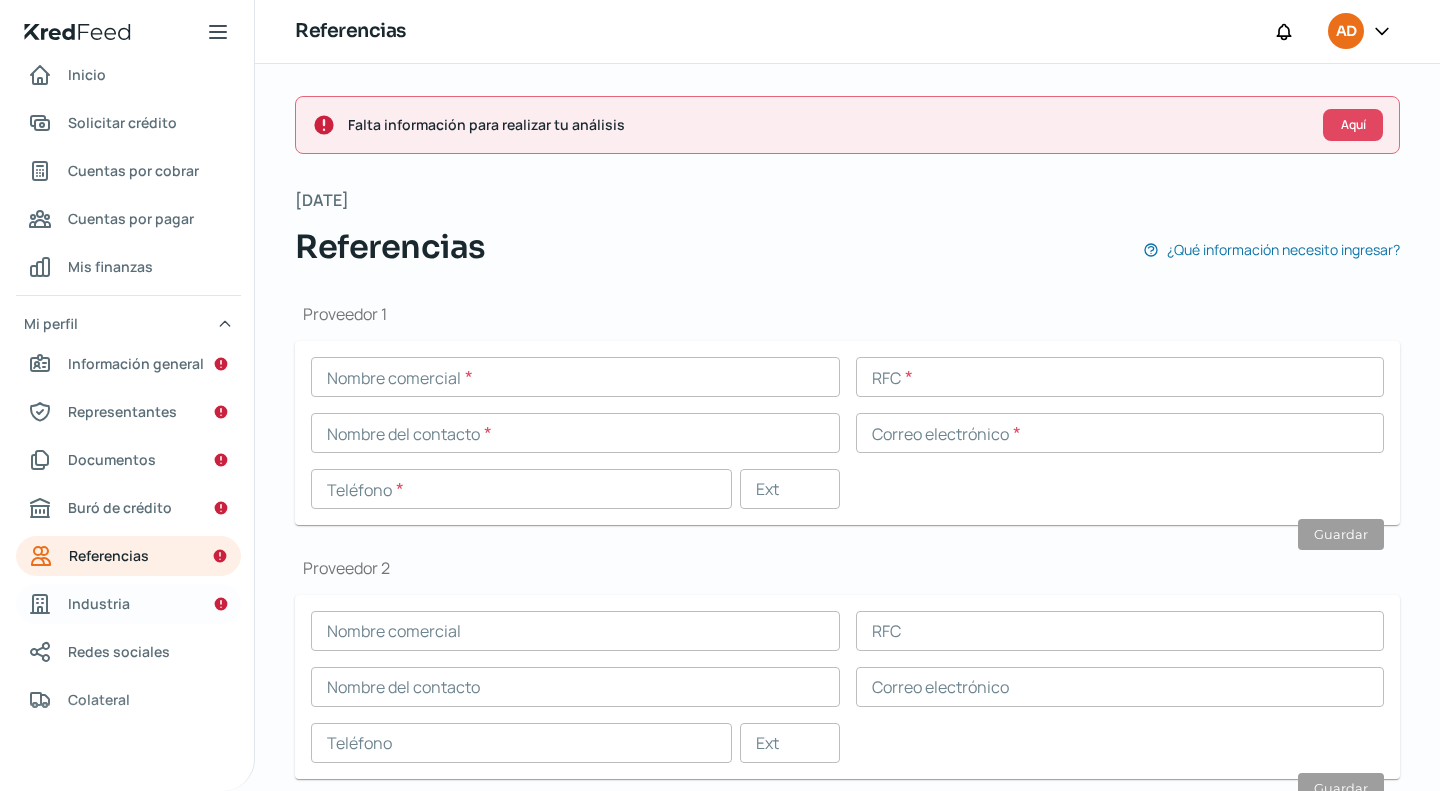 click on "Industria" at bounding box center (128, 604) 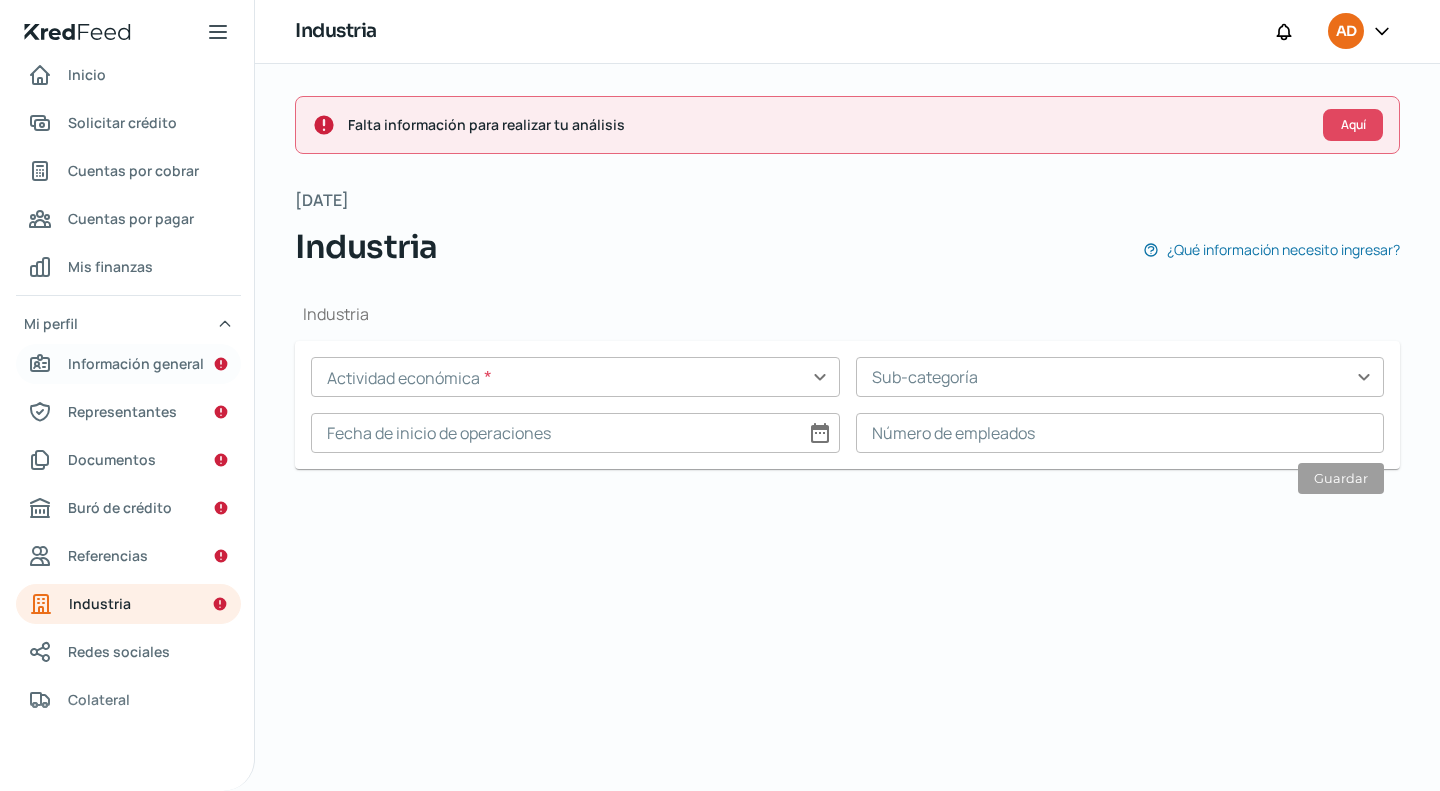 click on "Información general" at bounding box center [136, 363] 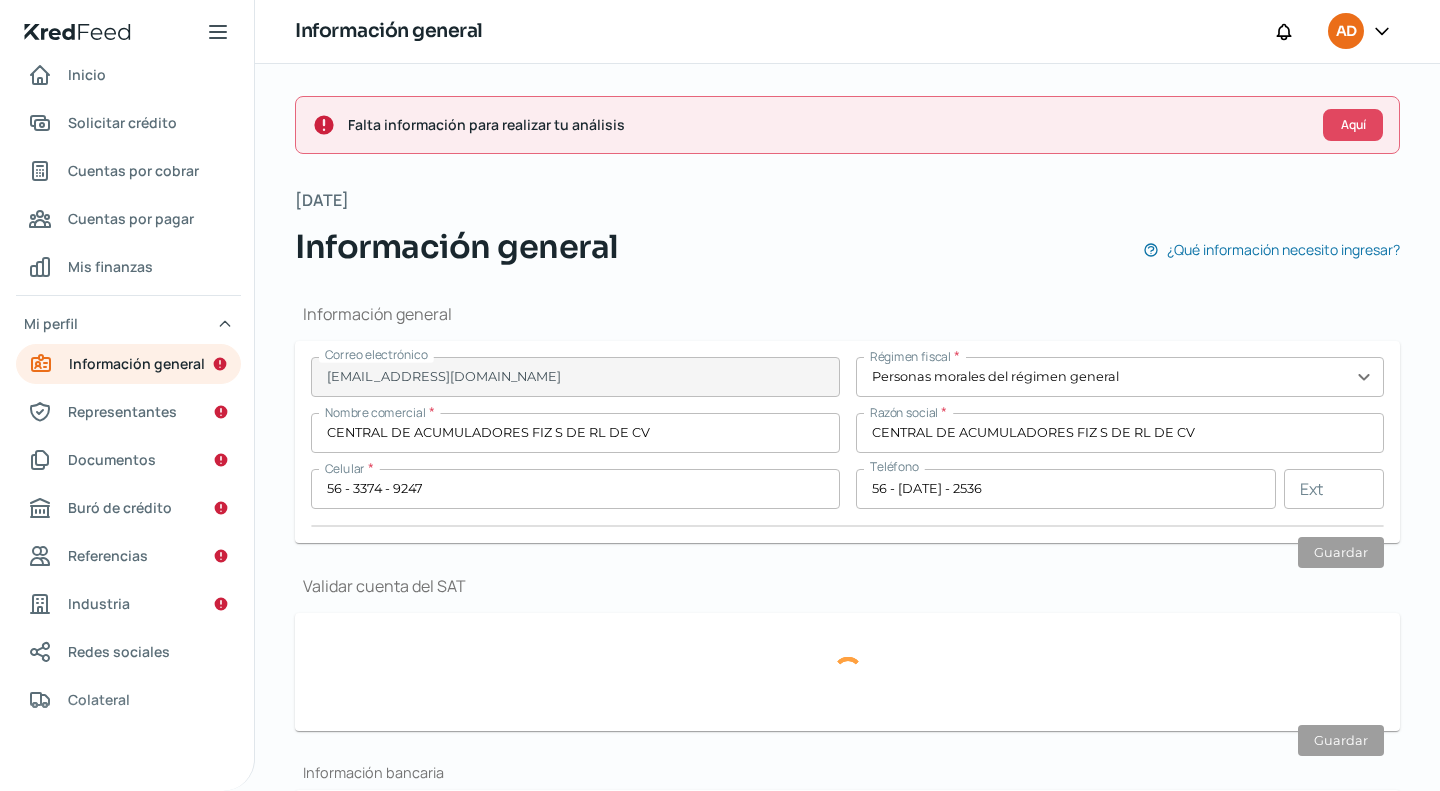 type on "TLATLAYA" 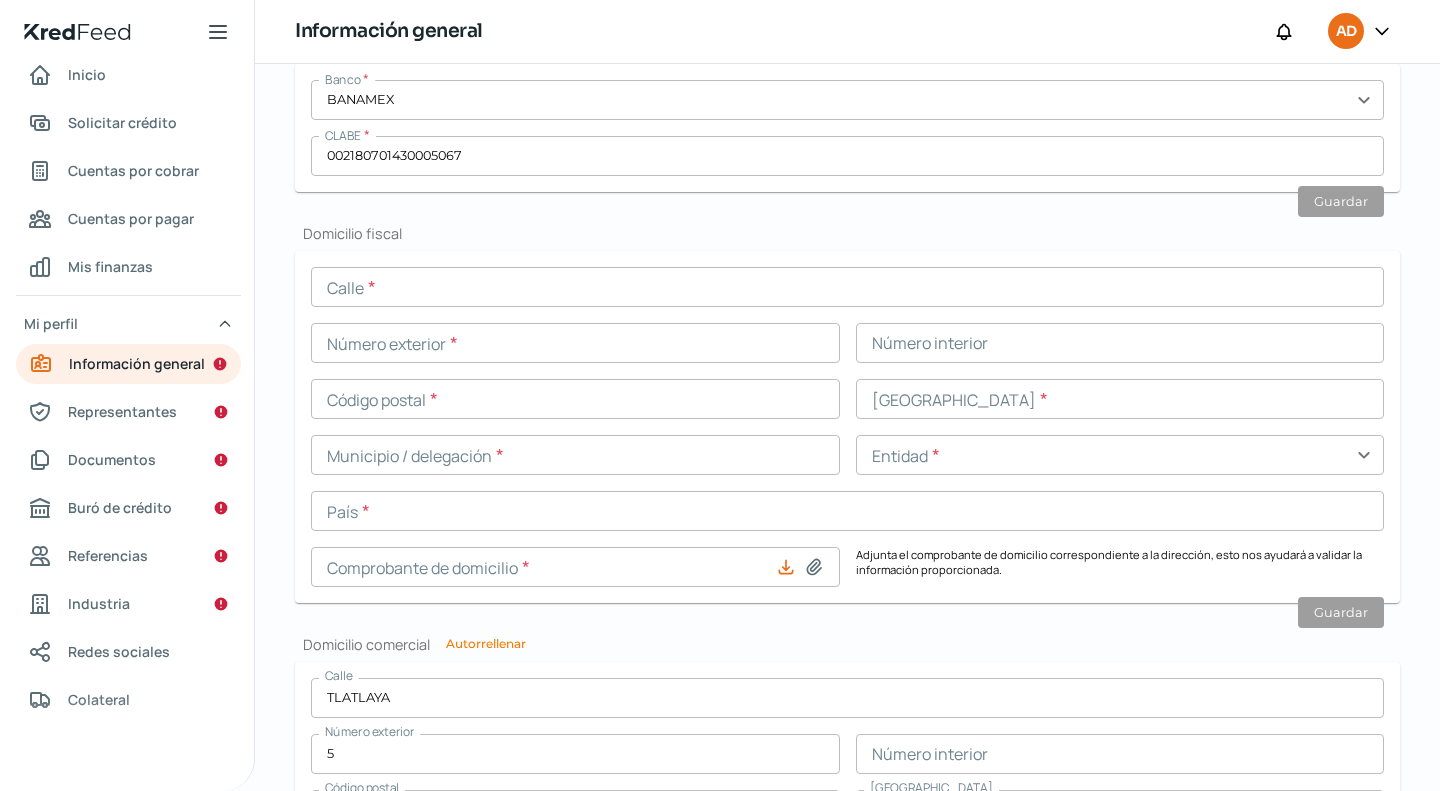 scroll, scrollTop: 758, scrollLeft: 0, axis: vertical 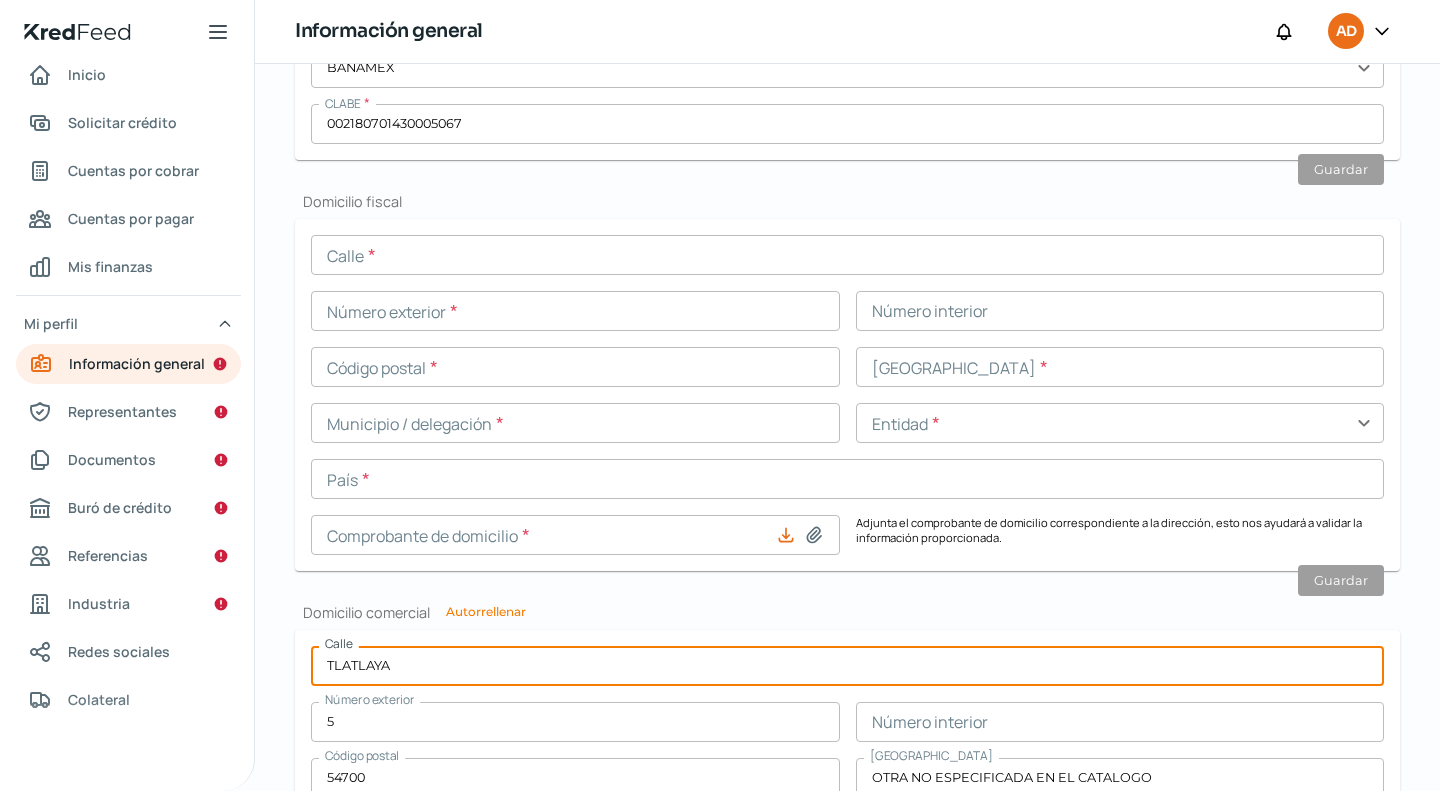 drag, startPoint x: 327, startPoint y: 663, endPoint x: 427, endPoint y: 657, distance: 100.17984 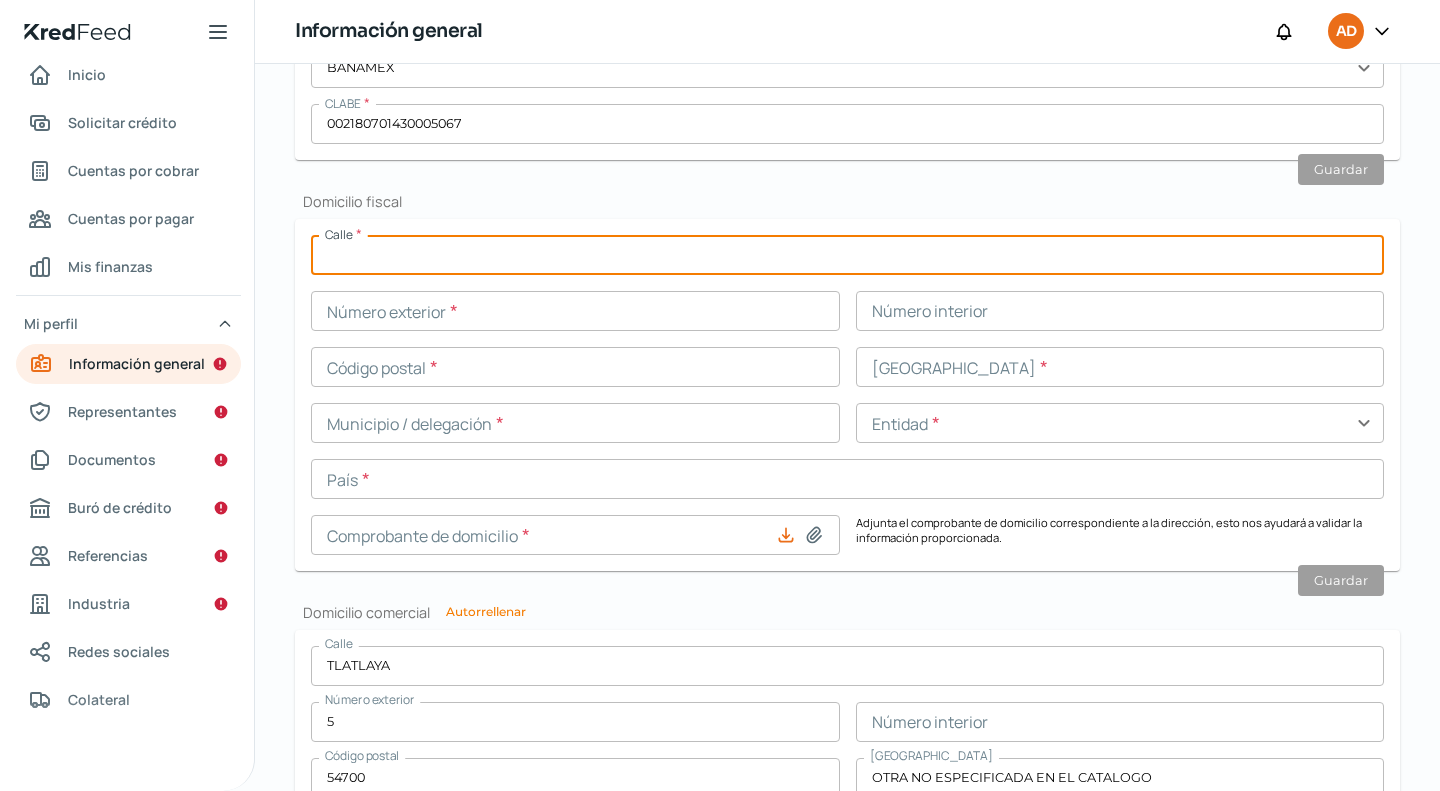 click at bounding box center (847, 255) 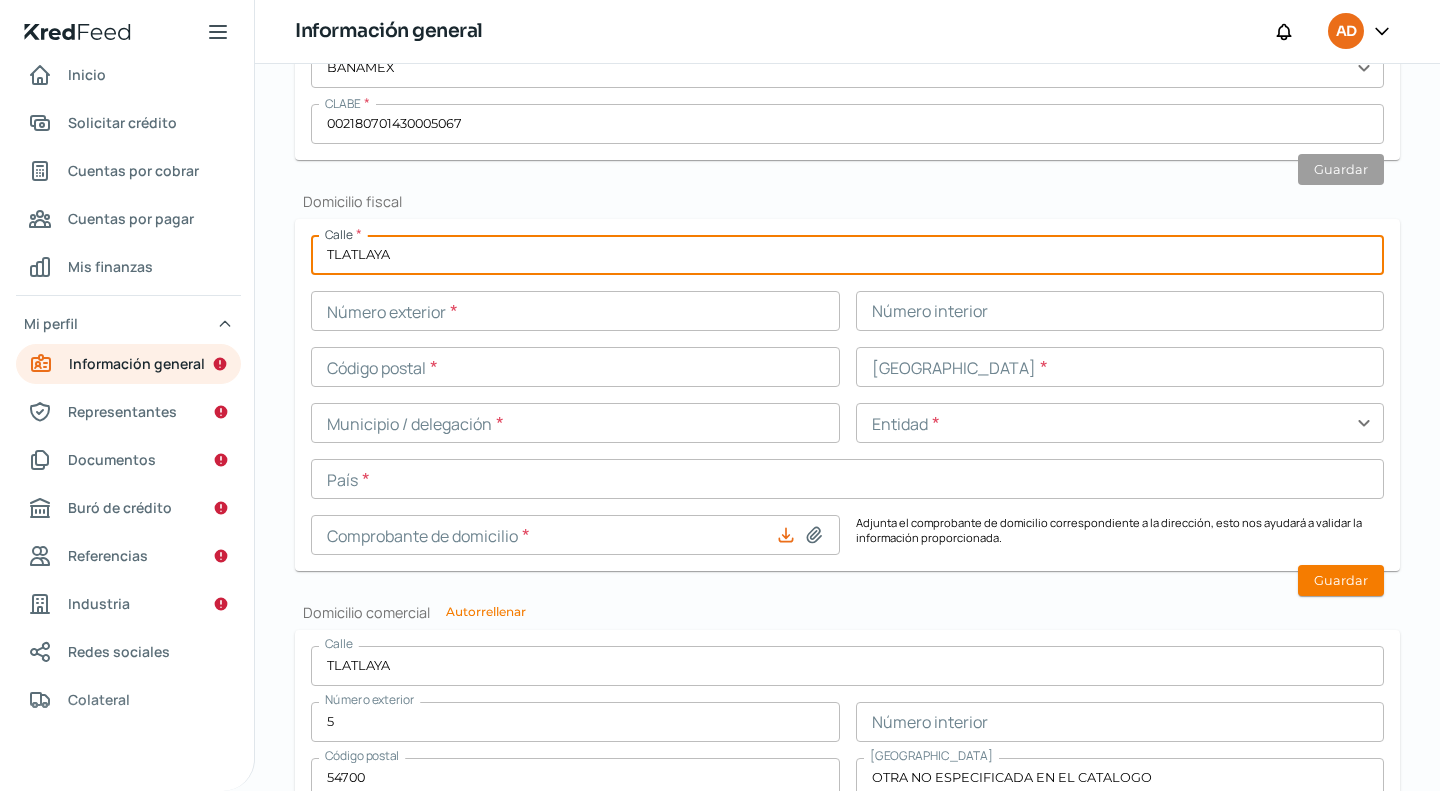 type on "TLATLAYA" 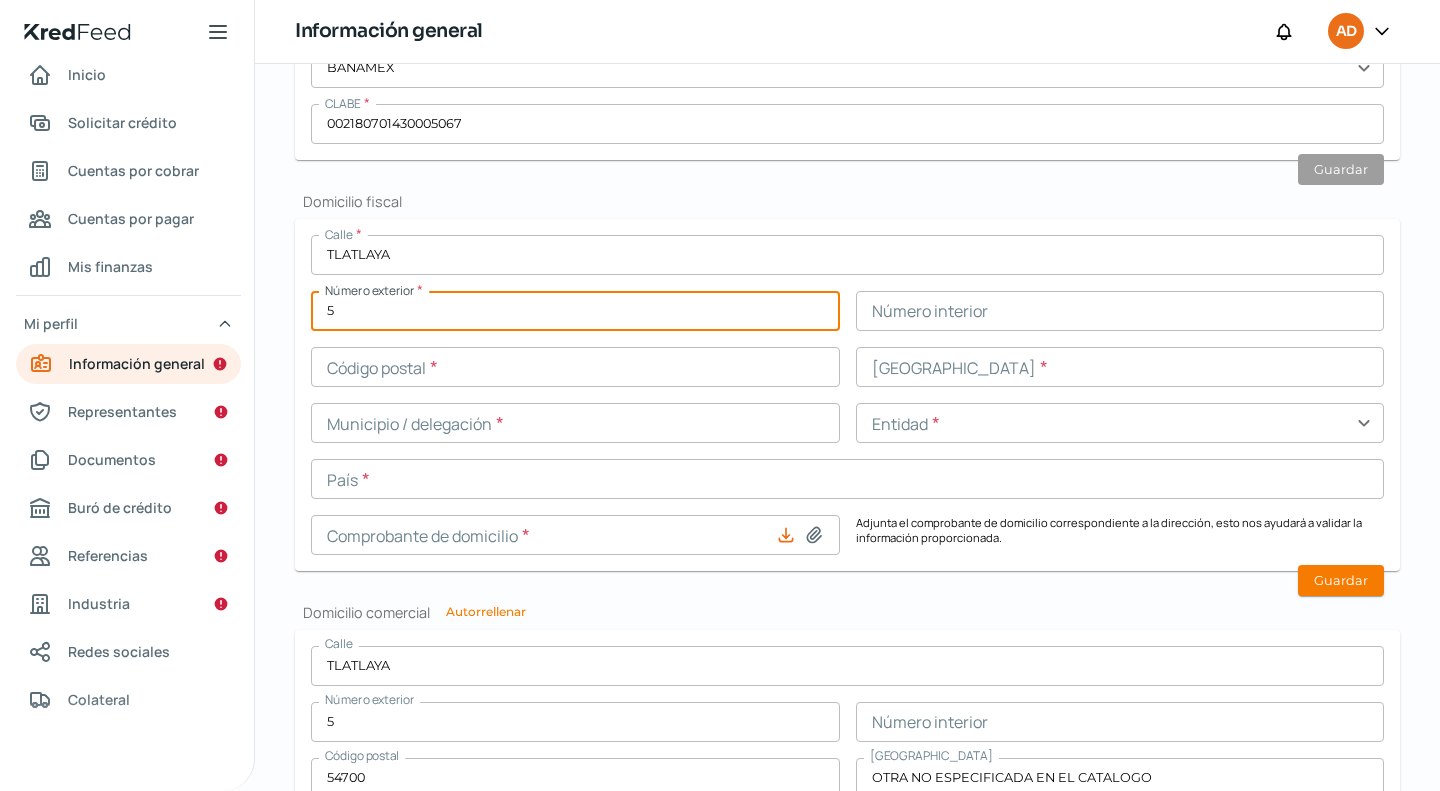 type on "5" 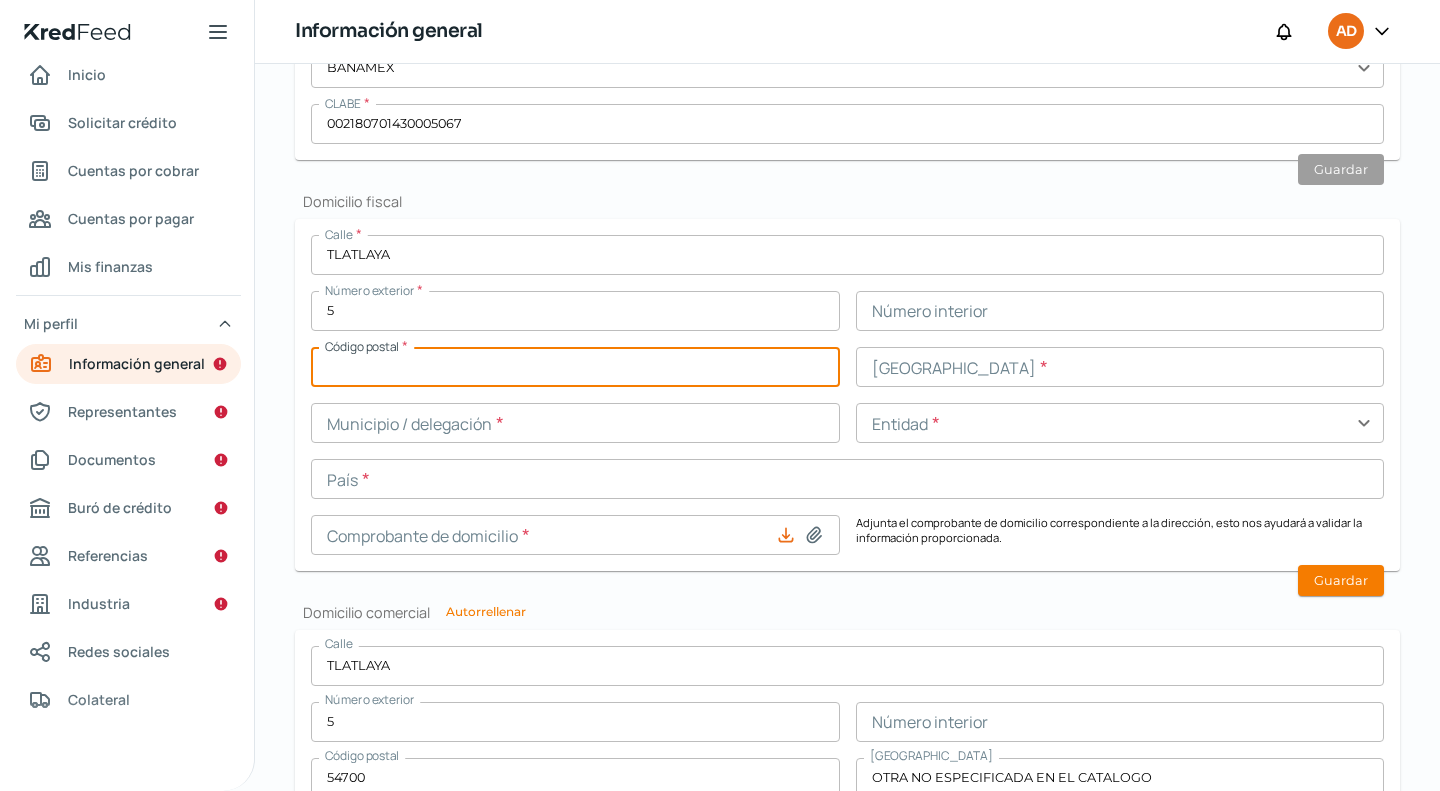 click at bounding box center [575, 367] 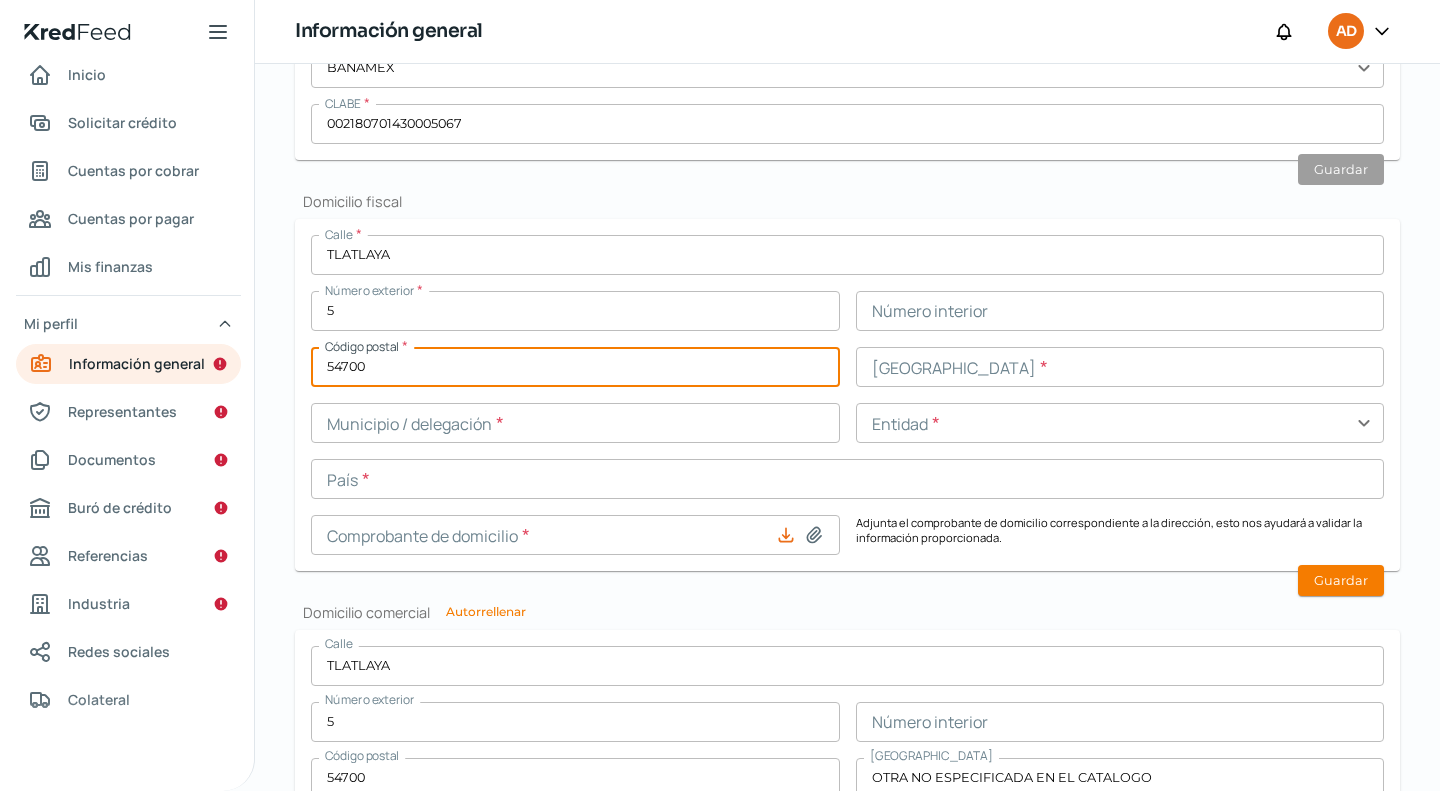 type on "54700" 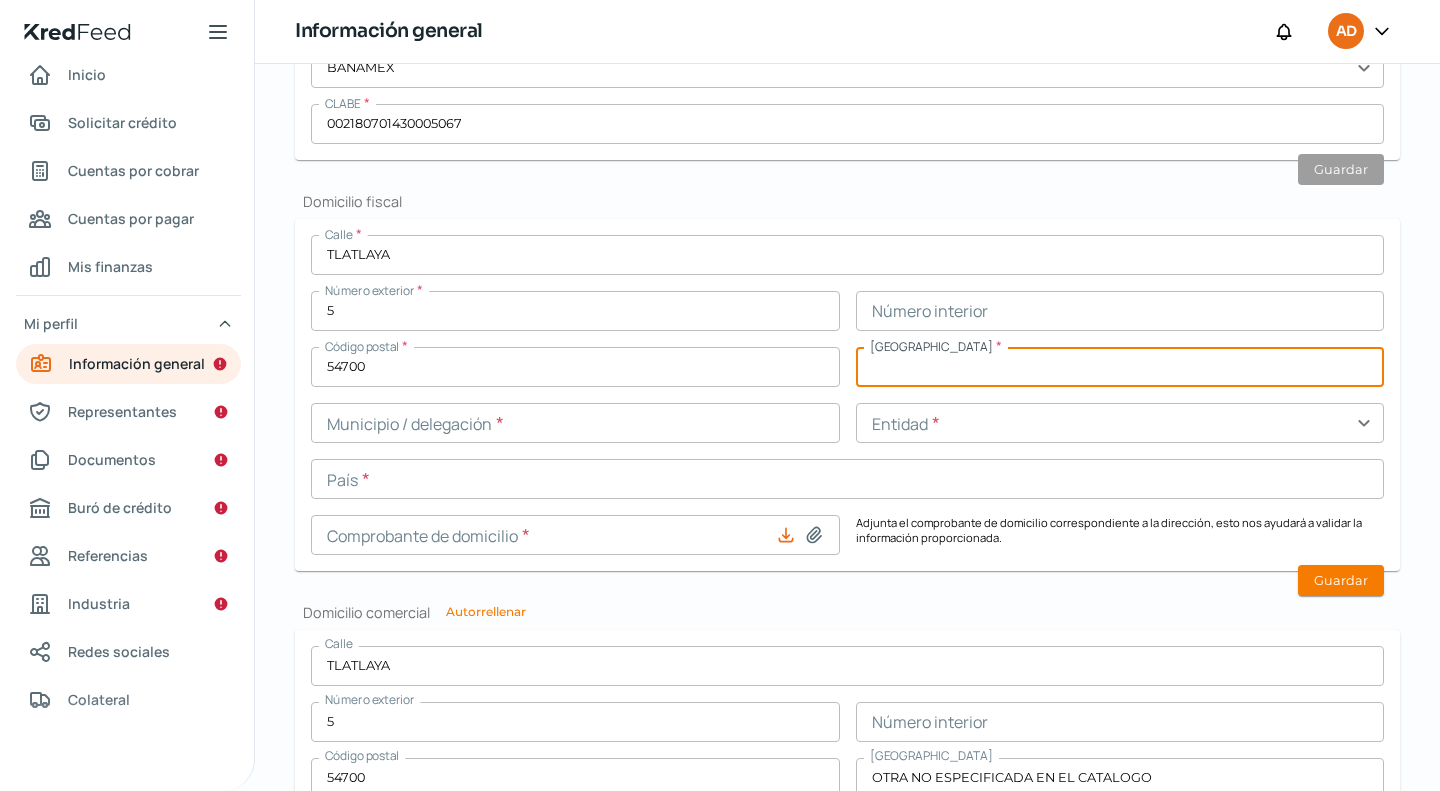 click at bounding box center (1120, 367) 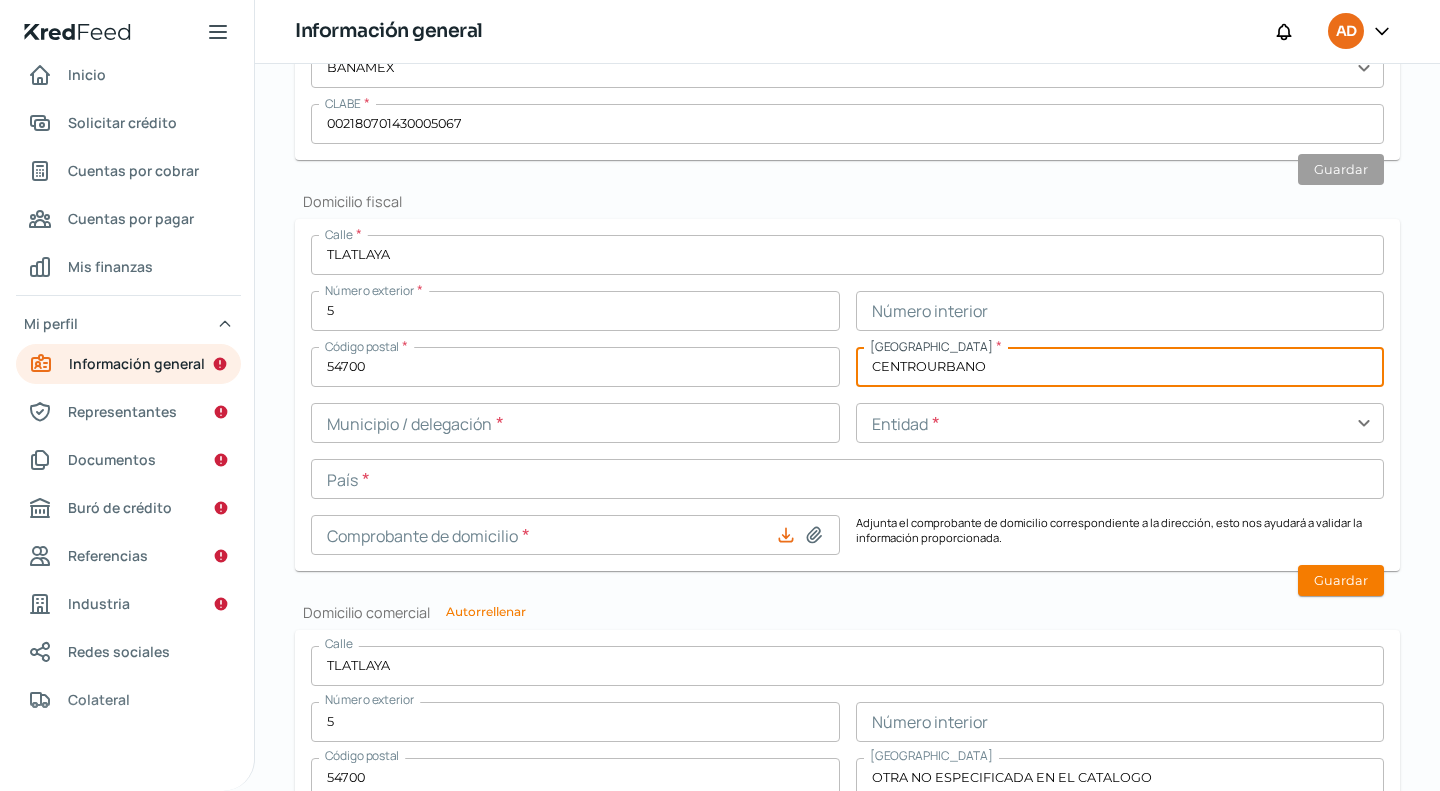 click on "CENTROURBANO" at bounding box center (1120, 367) 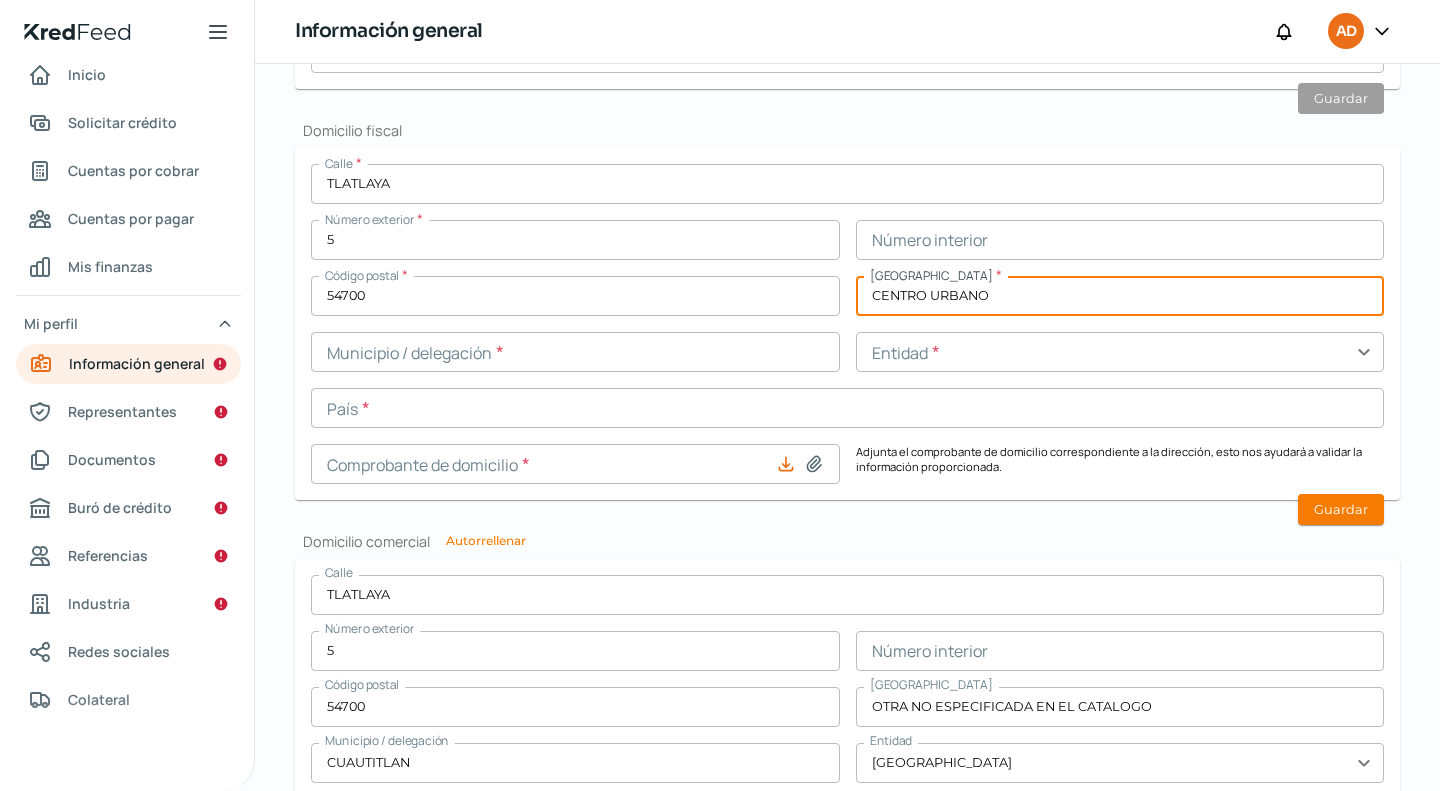 scroll, scrollTop: 1058, scrollLeft: 0, axis: vertical 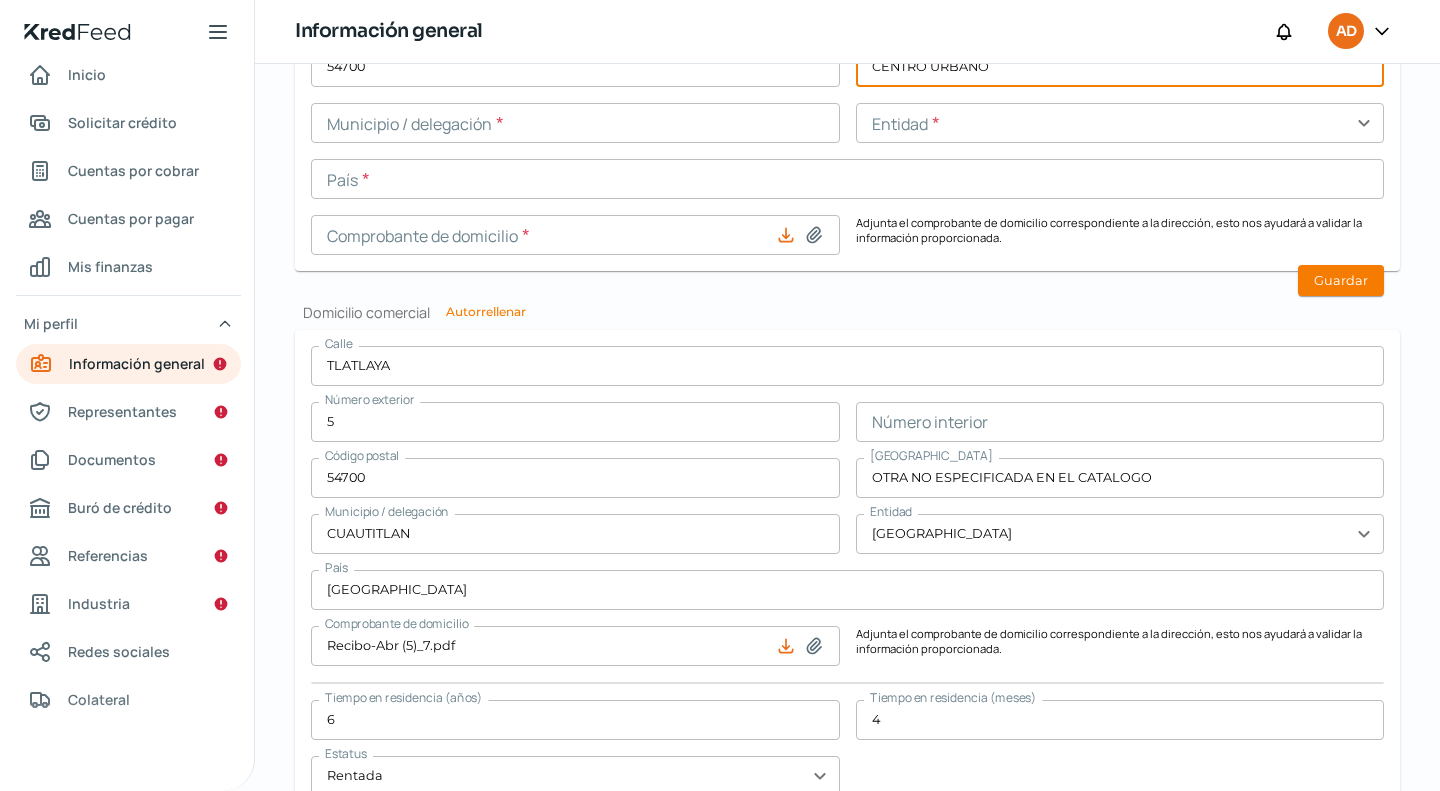 type on "CENTRO URBANO" 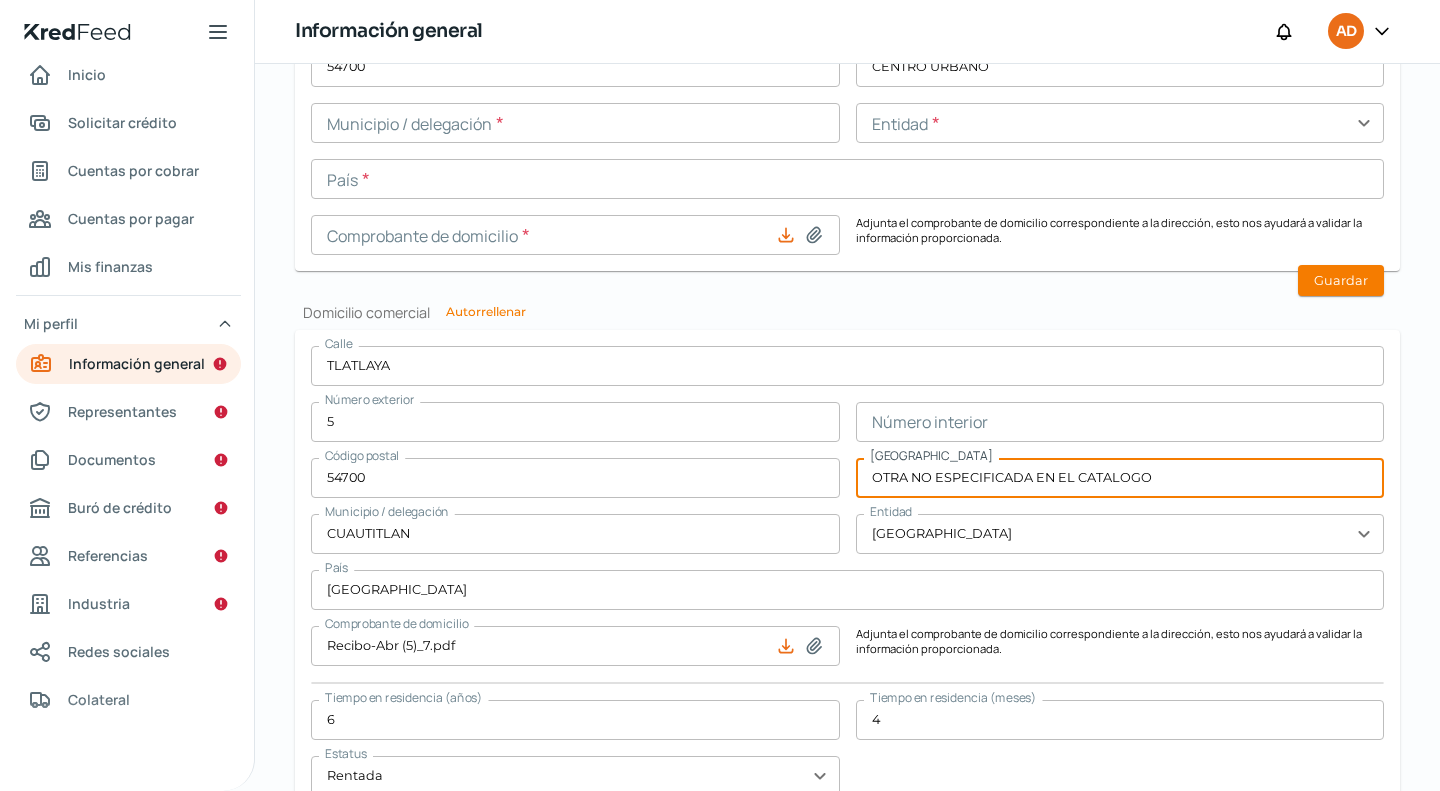 click on "OTRA NO ESPECIFICADA EN EL CATALOGO" at bounding box center (1120, 478) 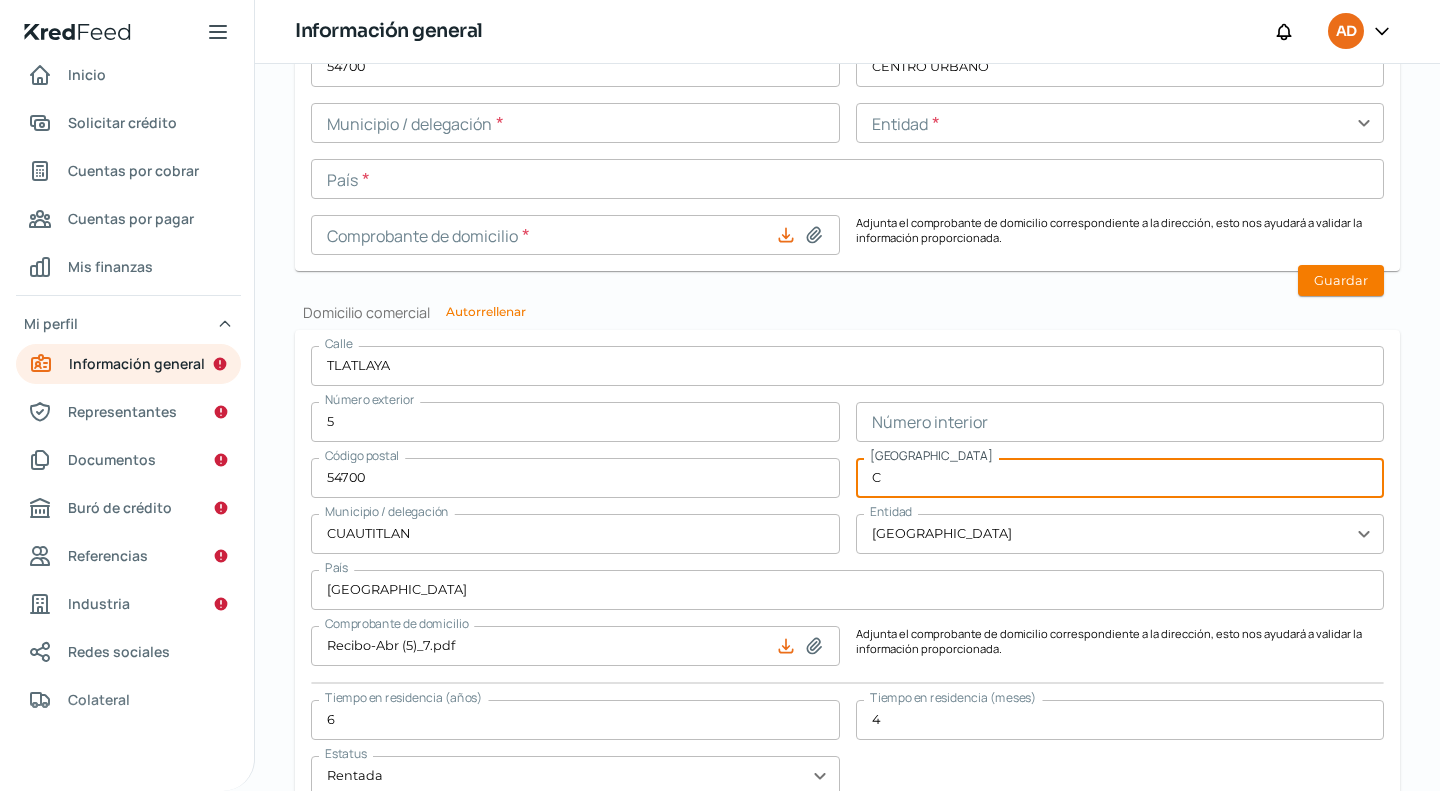 type on "CENTRO URBANO" 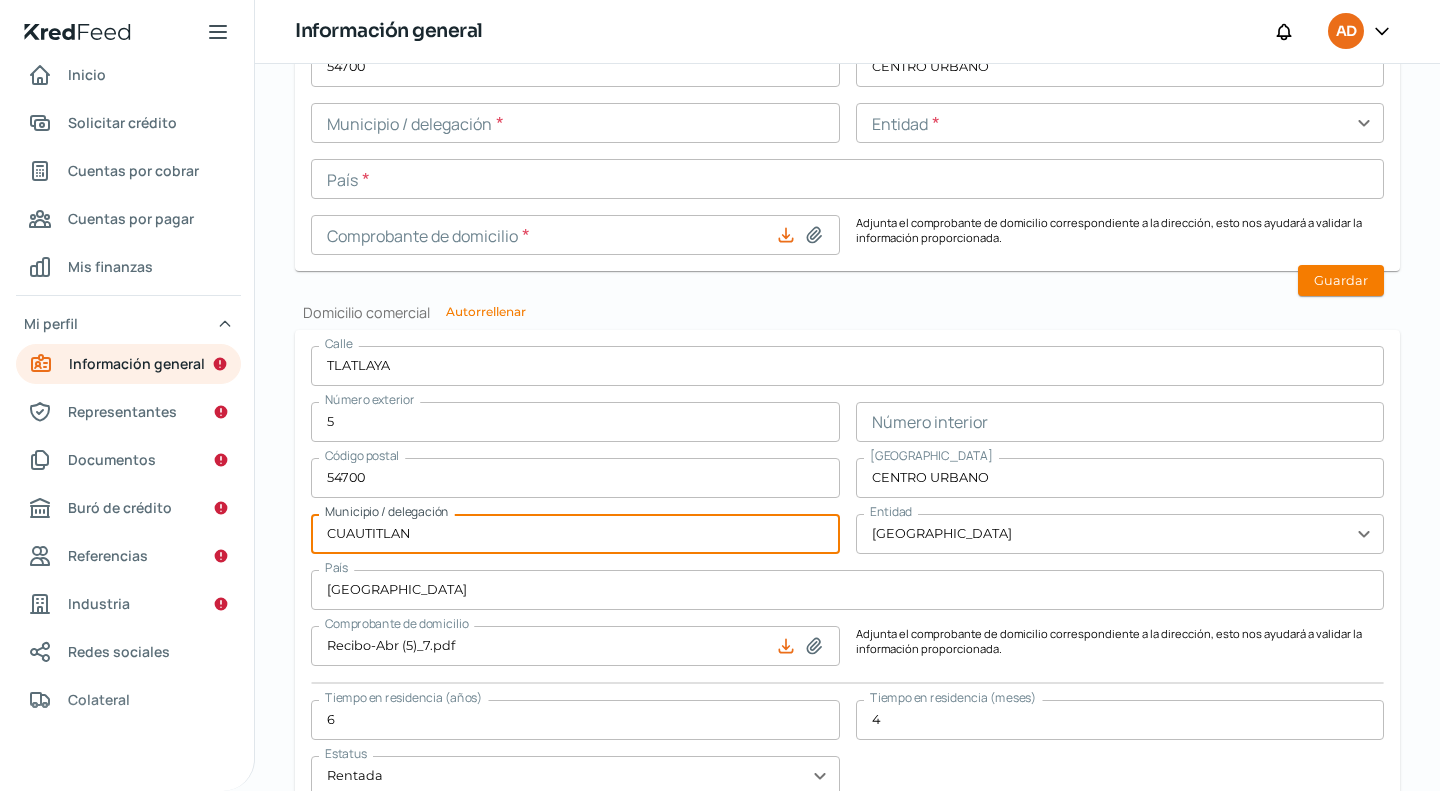 drag, startPoint x: 432, startPoint y: 536, endPoint x: 251, endPoint y: 567, distance: 183.63551 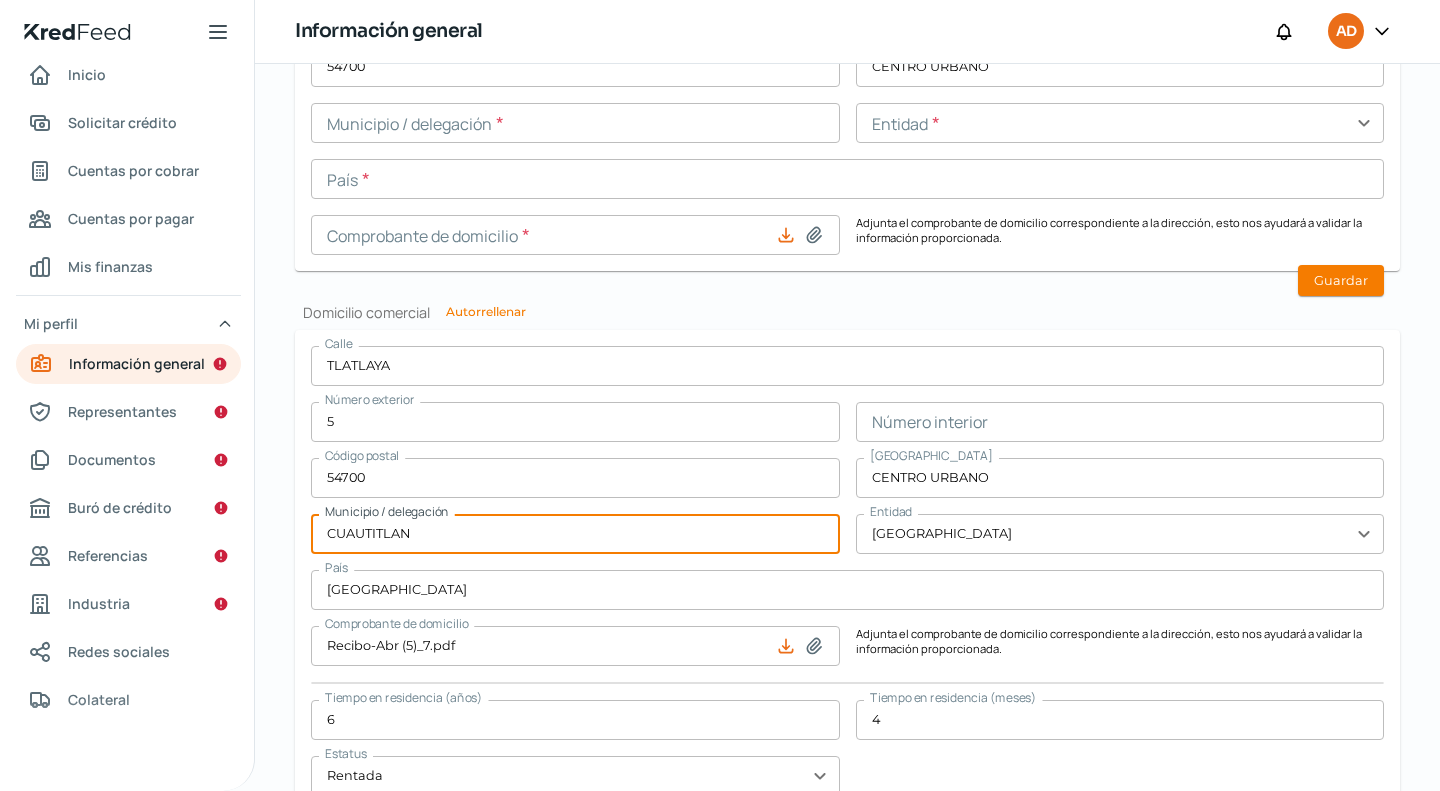 click at bounding box center (575, 123) 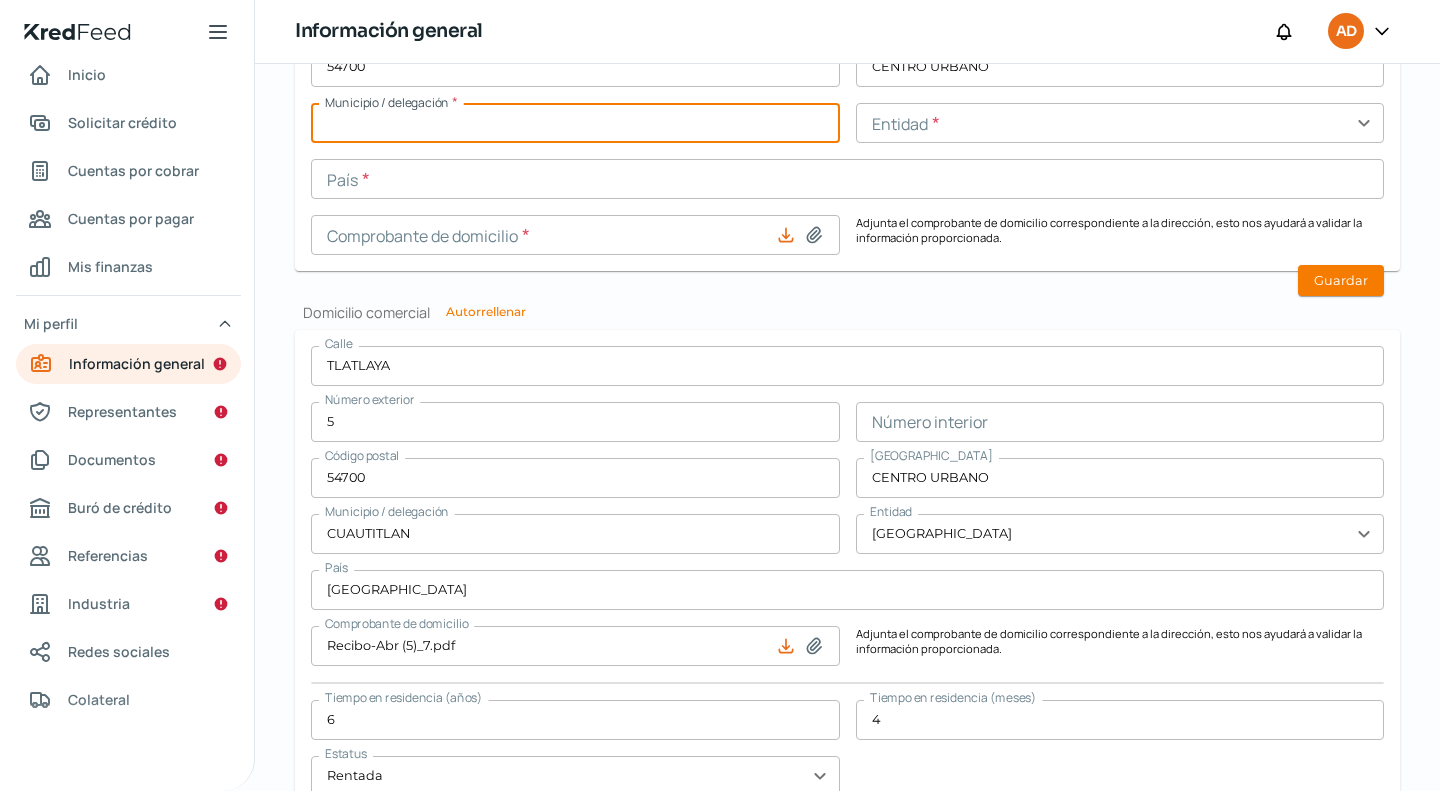 paste on "CUAUTITLAN" 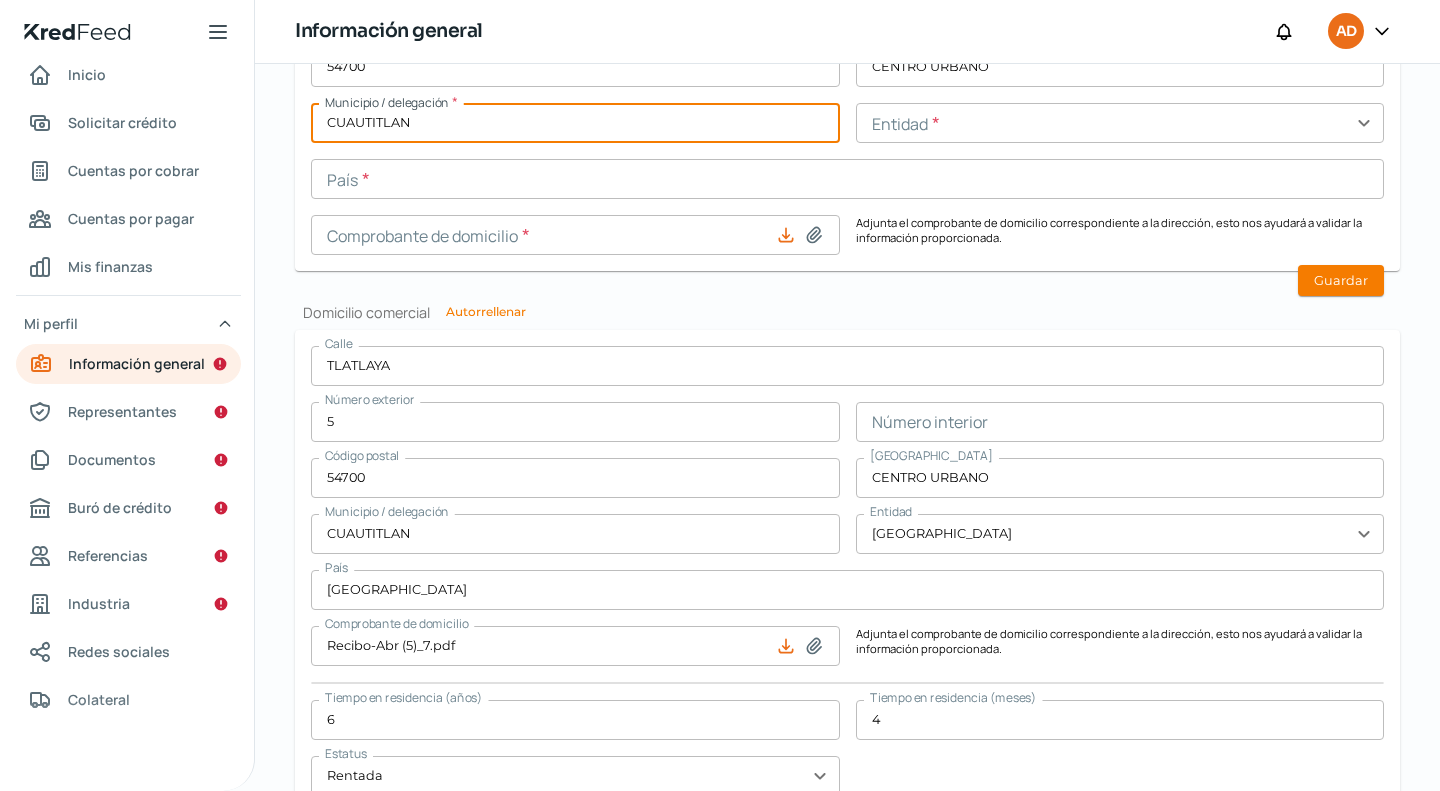 type on "CUAUTITLAN" 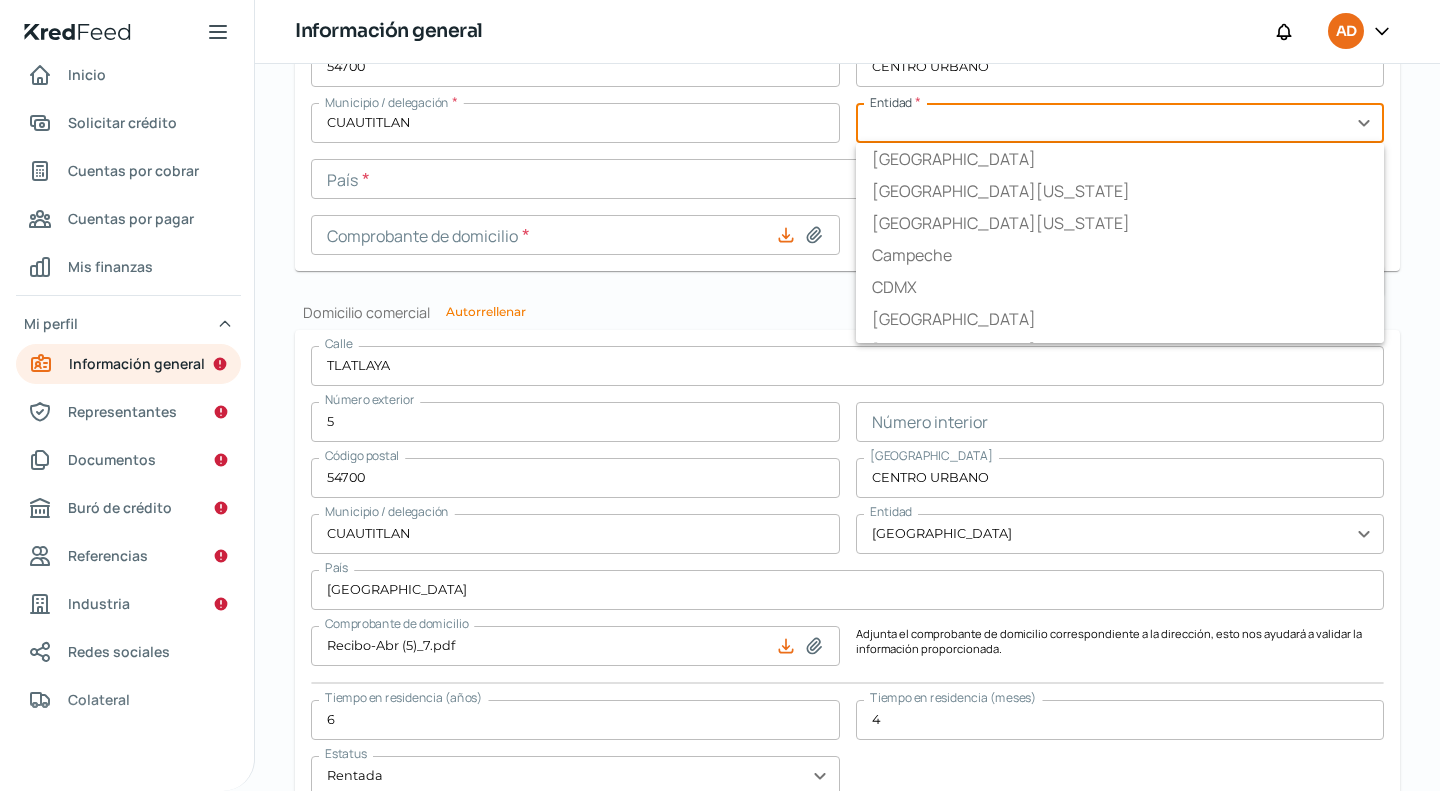 click at bounding box center (1120, 123) 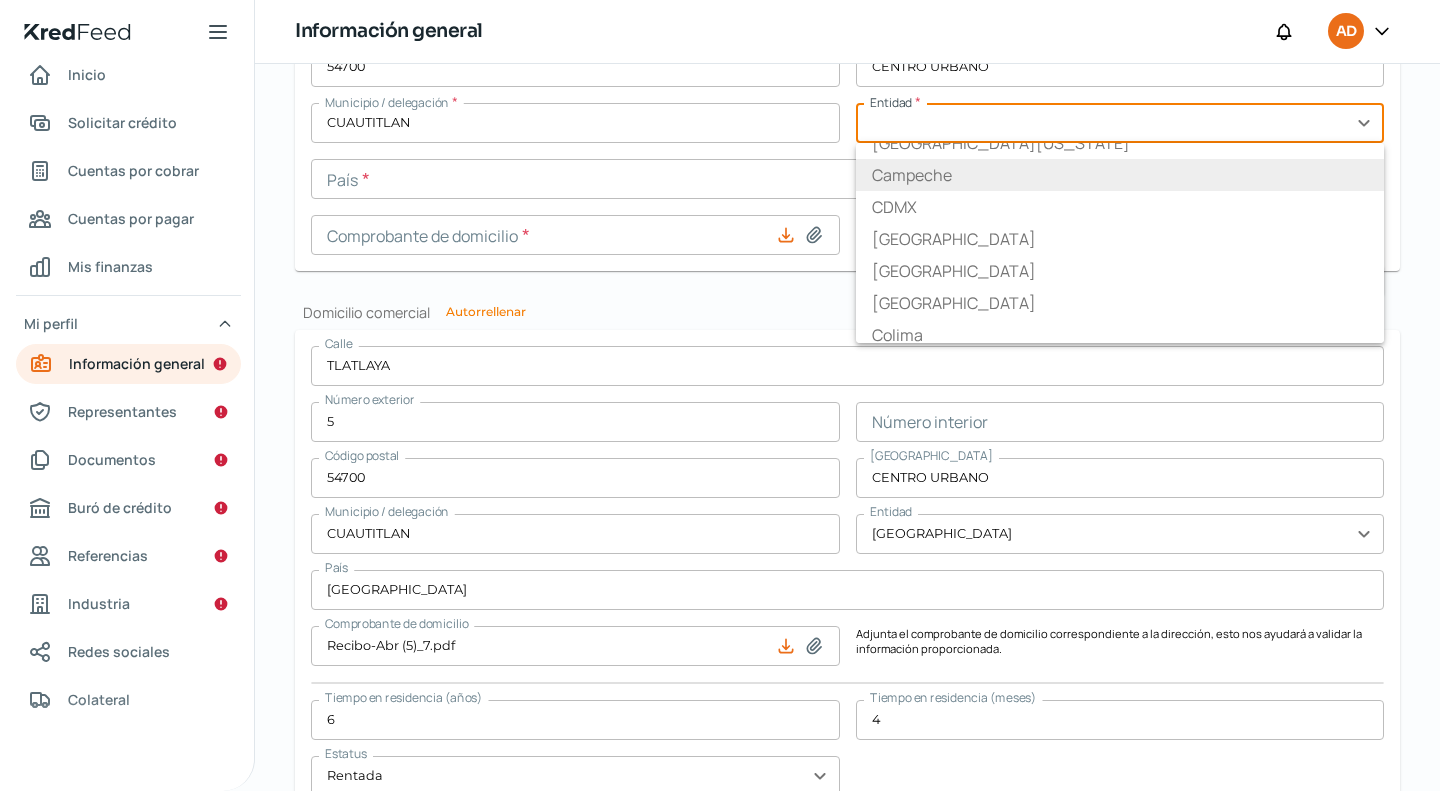 scroll, scrollTop: 200, scrollLeft: 0, axis: vertical 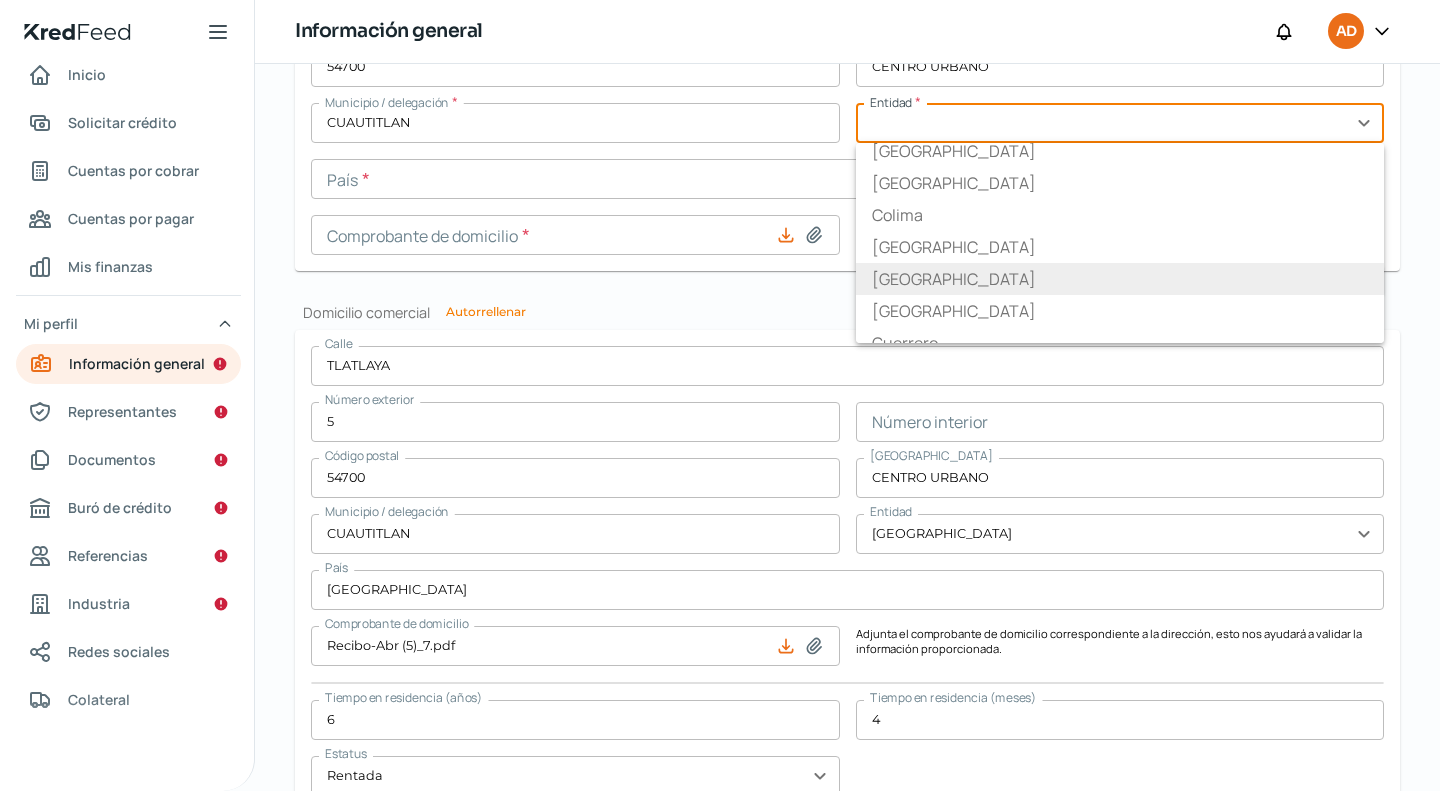 click on "[GEOGRAPHIC_DATA]" at bounding box center [1120, 279] 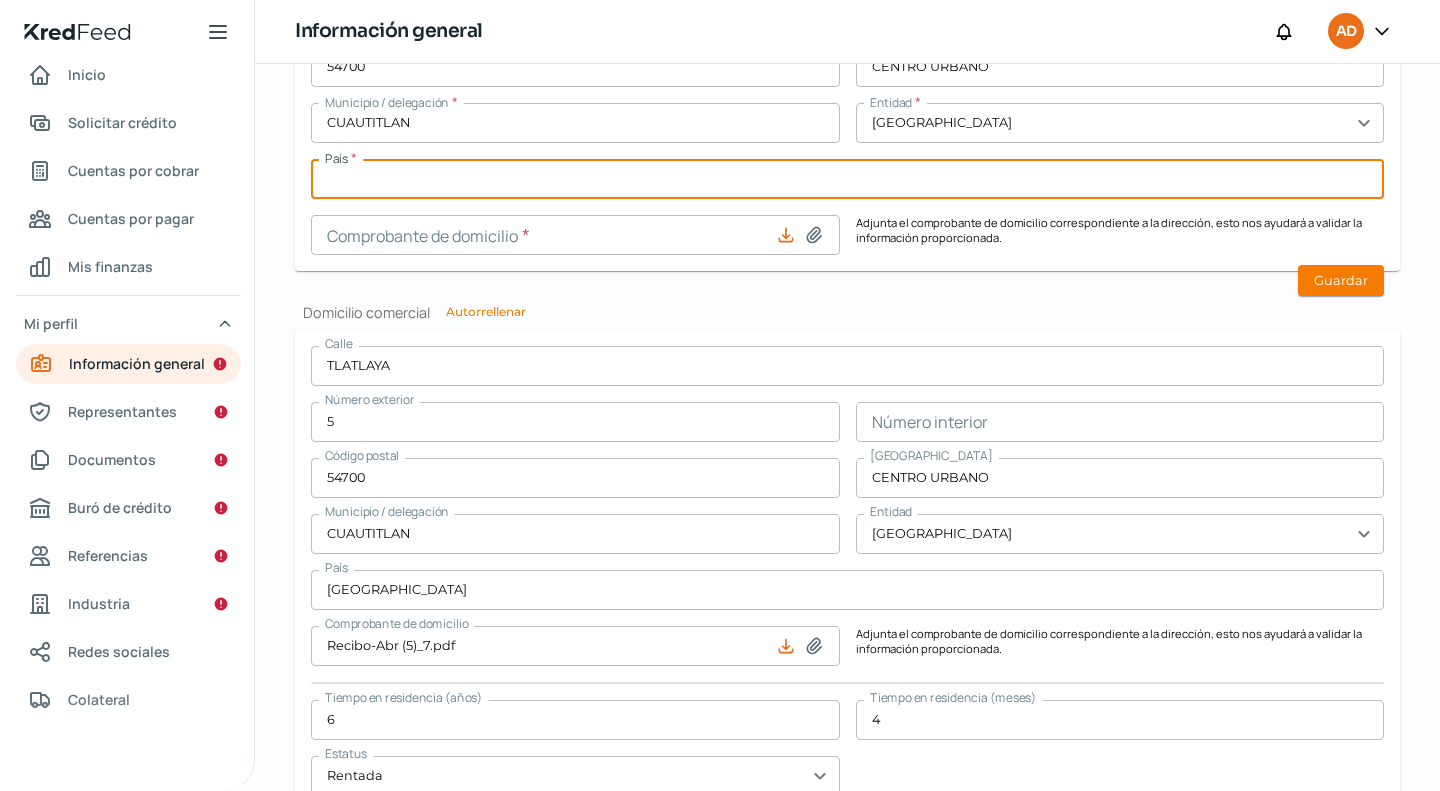 click at bounding box center [847, 179] 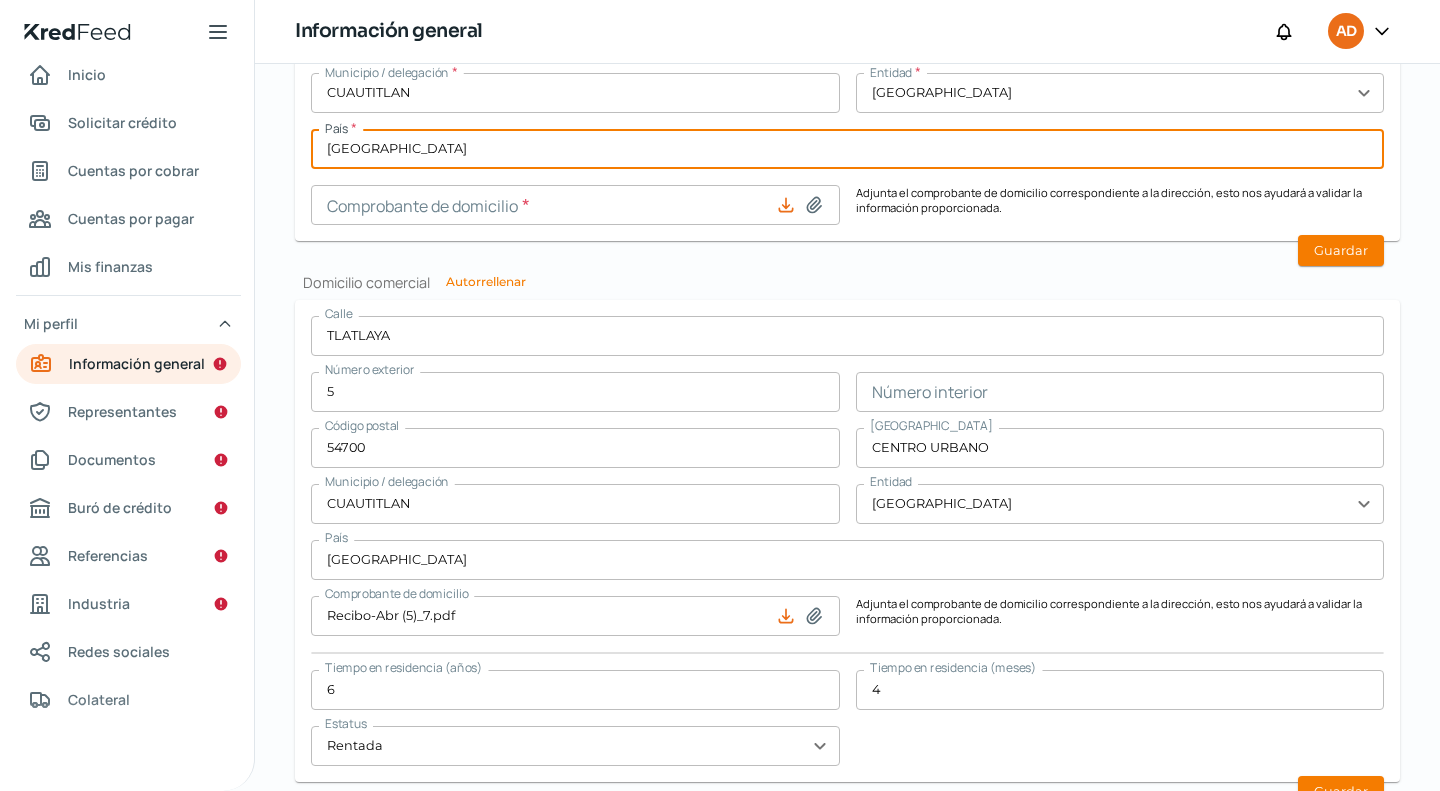 scroll, scrollTop: 1058, scrollLeft: 0, axis: vertical 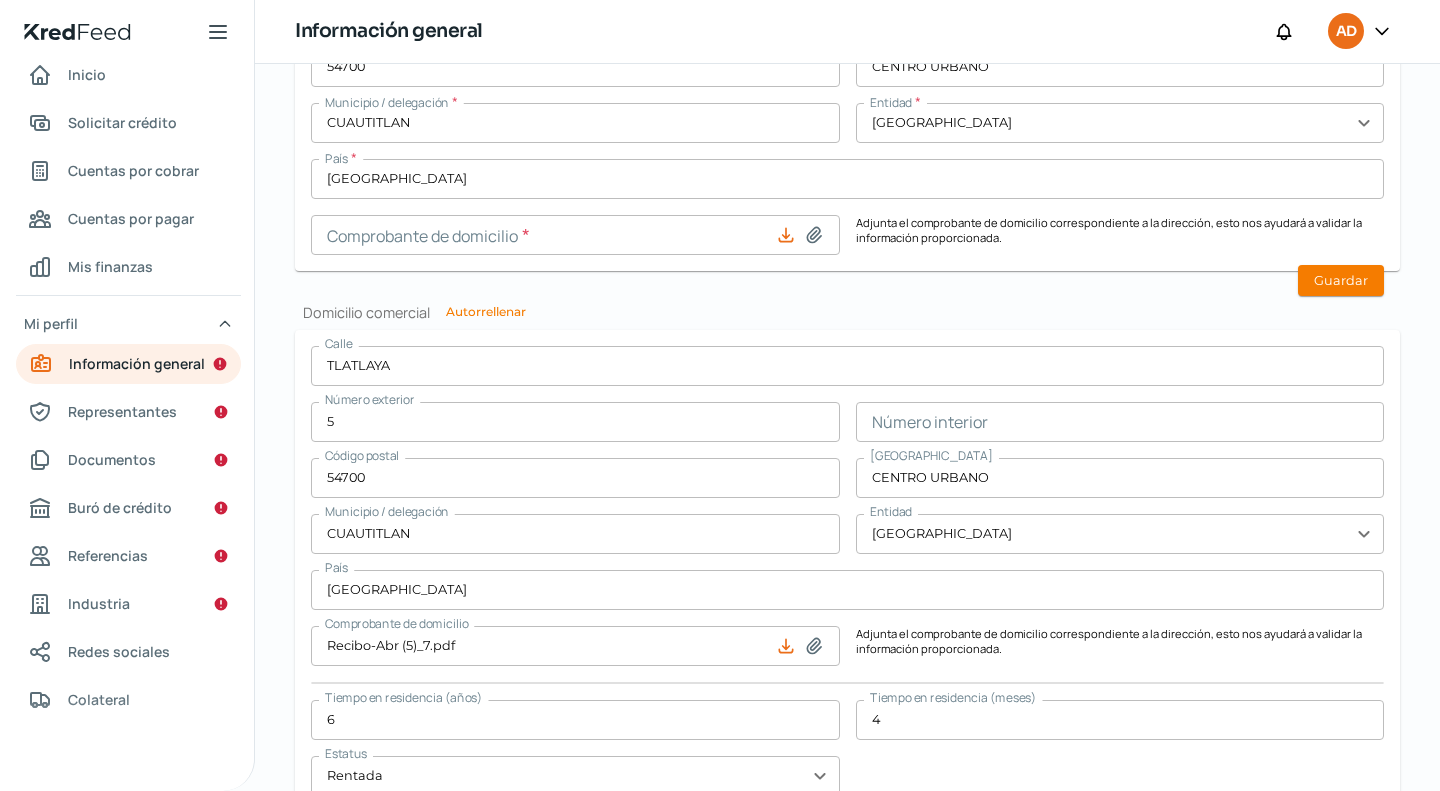 click 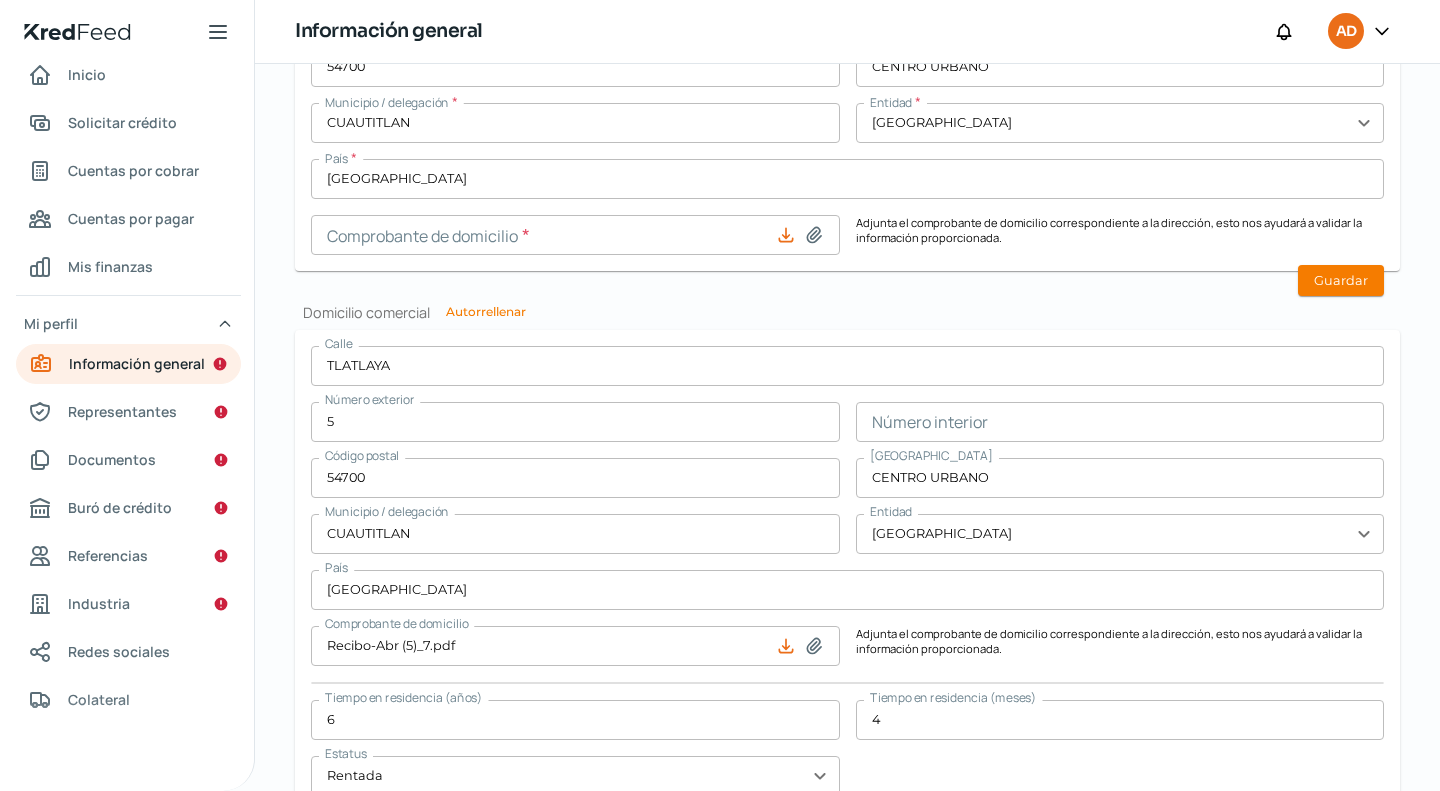 type on "C:\fakepath\Recibo-Abr (5)_7.pdf" 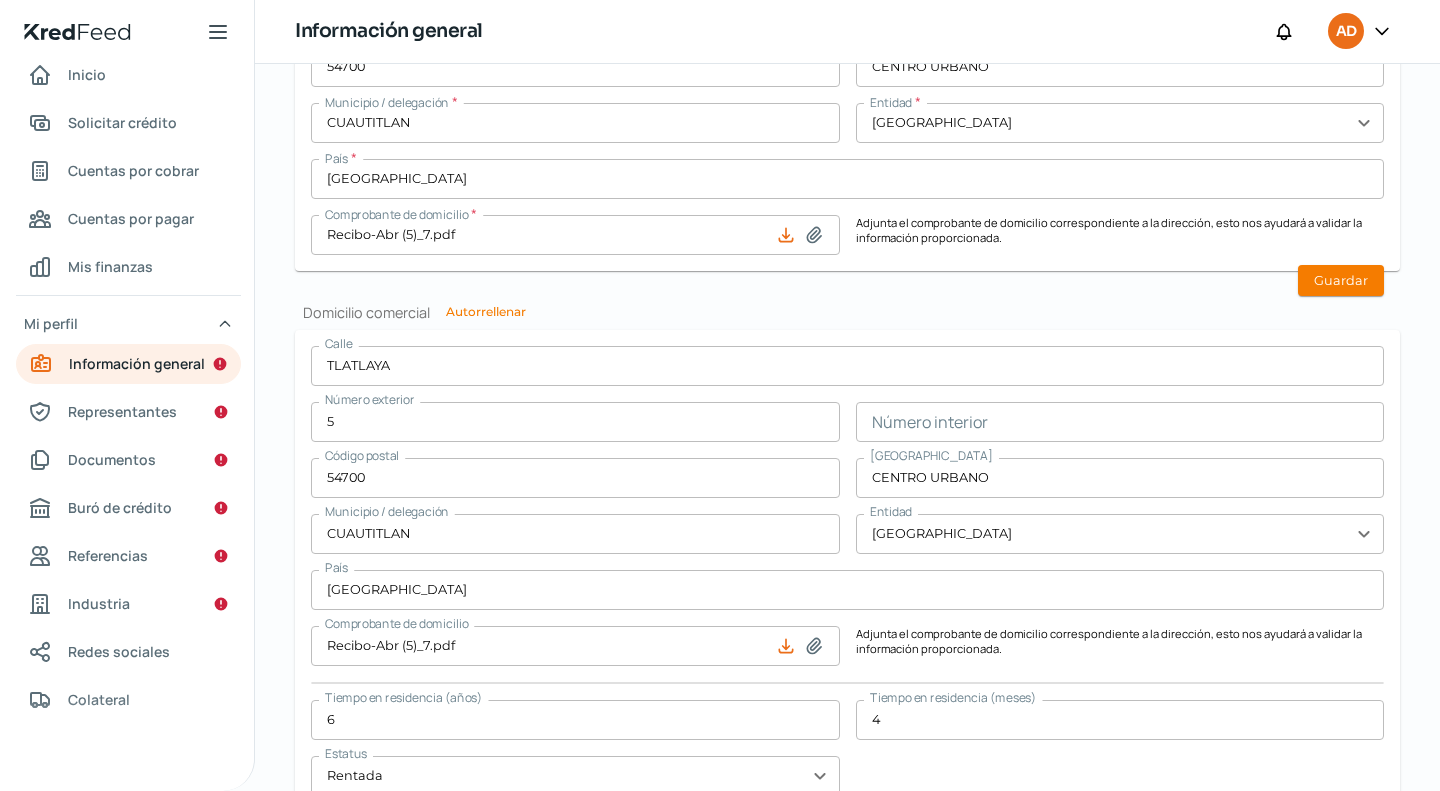 click on "Calle * TLATLAYA Número exterior * 5 Número interior Código postal * 54700 [GEOGRAPHIC_DATA] * CENTRO URBANO Municipio / delegación * CUAUTITLAN Entidad * [GEOGRAPHIC_DATA] expand_more País * [GEOGRAPHIC_DATA] Comprobante de domicilio * Recibo-Abr (5)_7.pdf Adjunta el comprobante de domicilio correspondiente a la dirección, esto nos ayudará a validar la información proporcionada. [GEOGRAPHIC_DATA]" at bounding box center (847, 95) 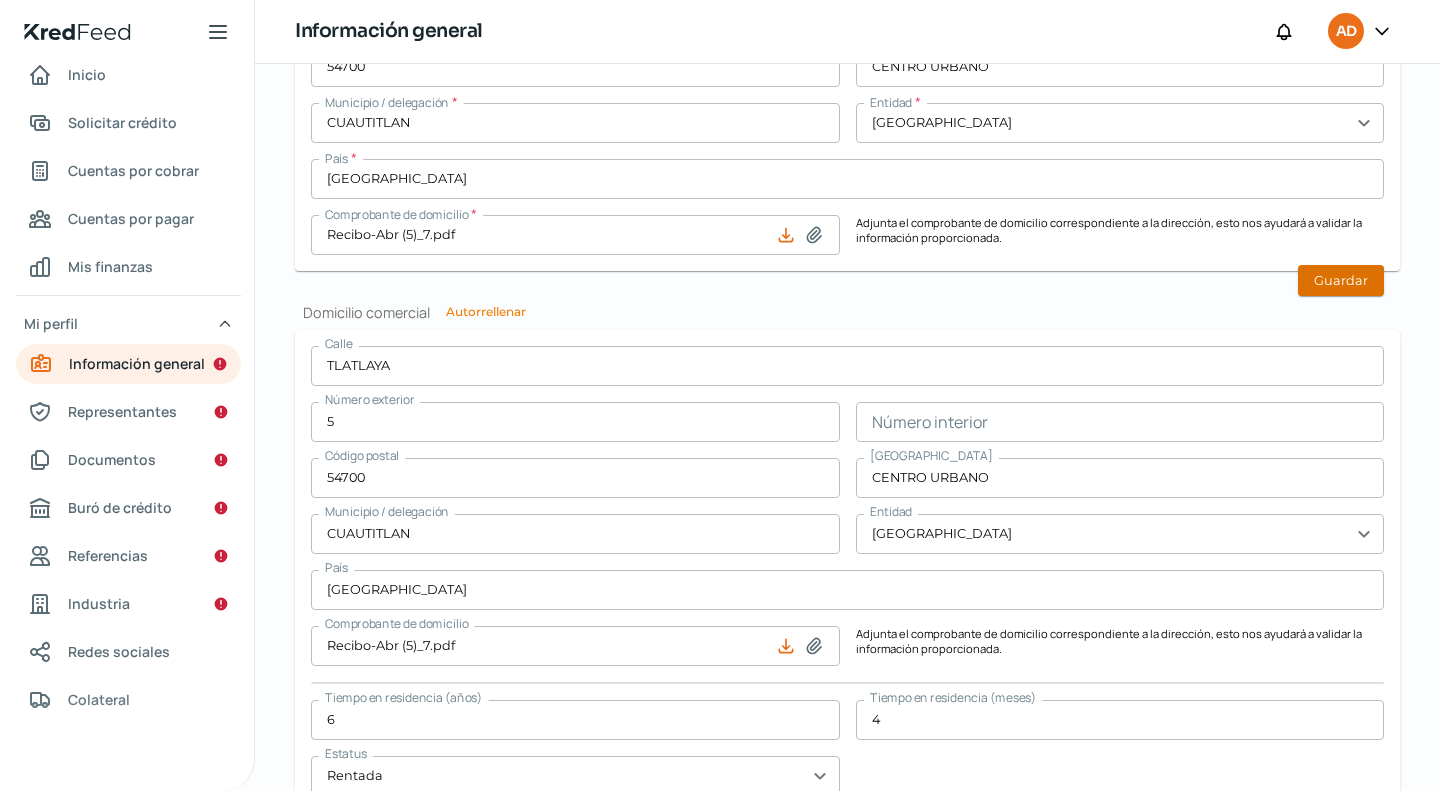click on "Guardar" at bounding box center [1341, 280] 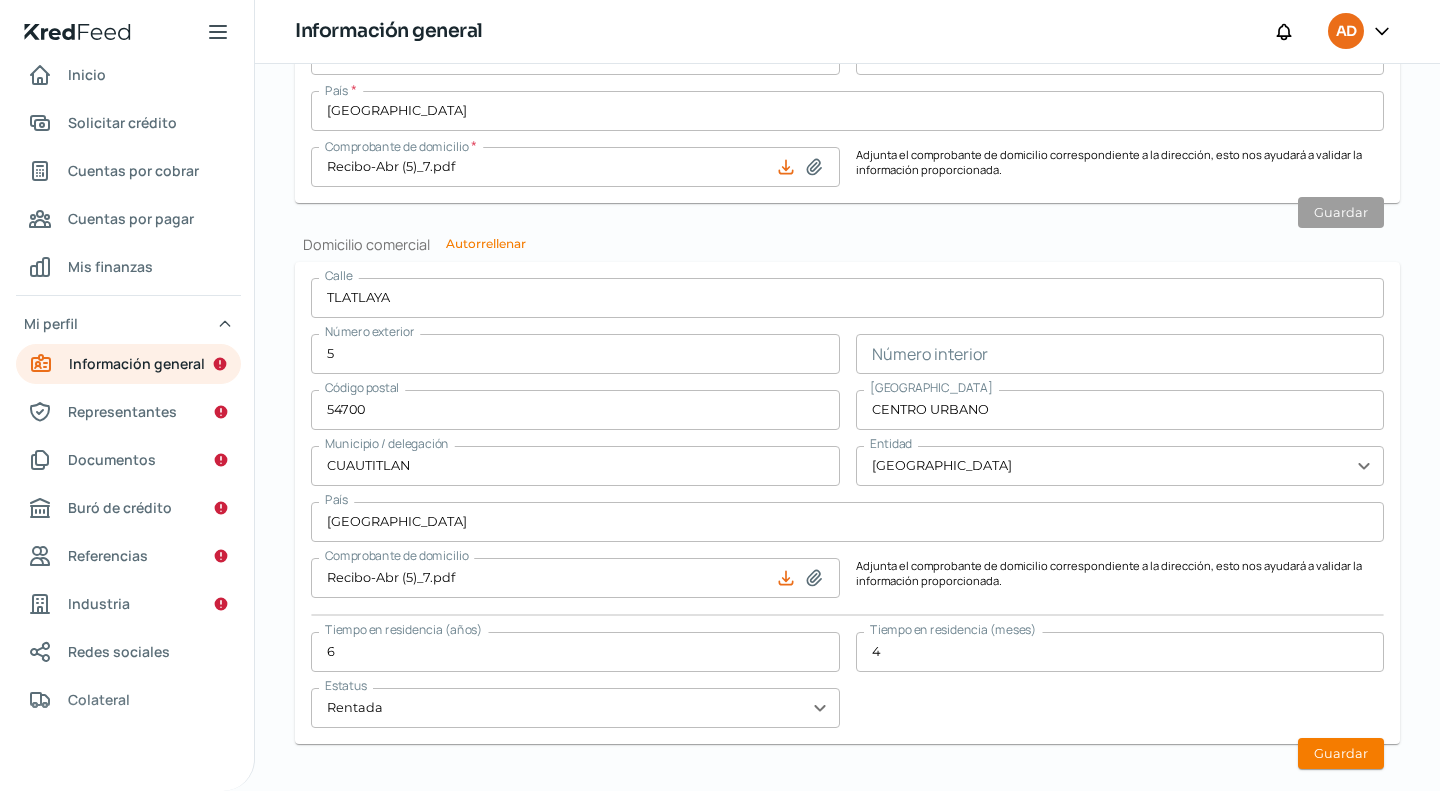 scroll, scrollTop: 1158, scrollLeft: 0, axis: vertical 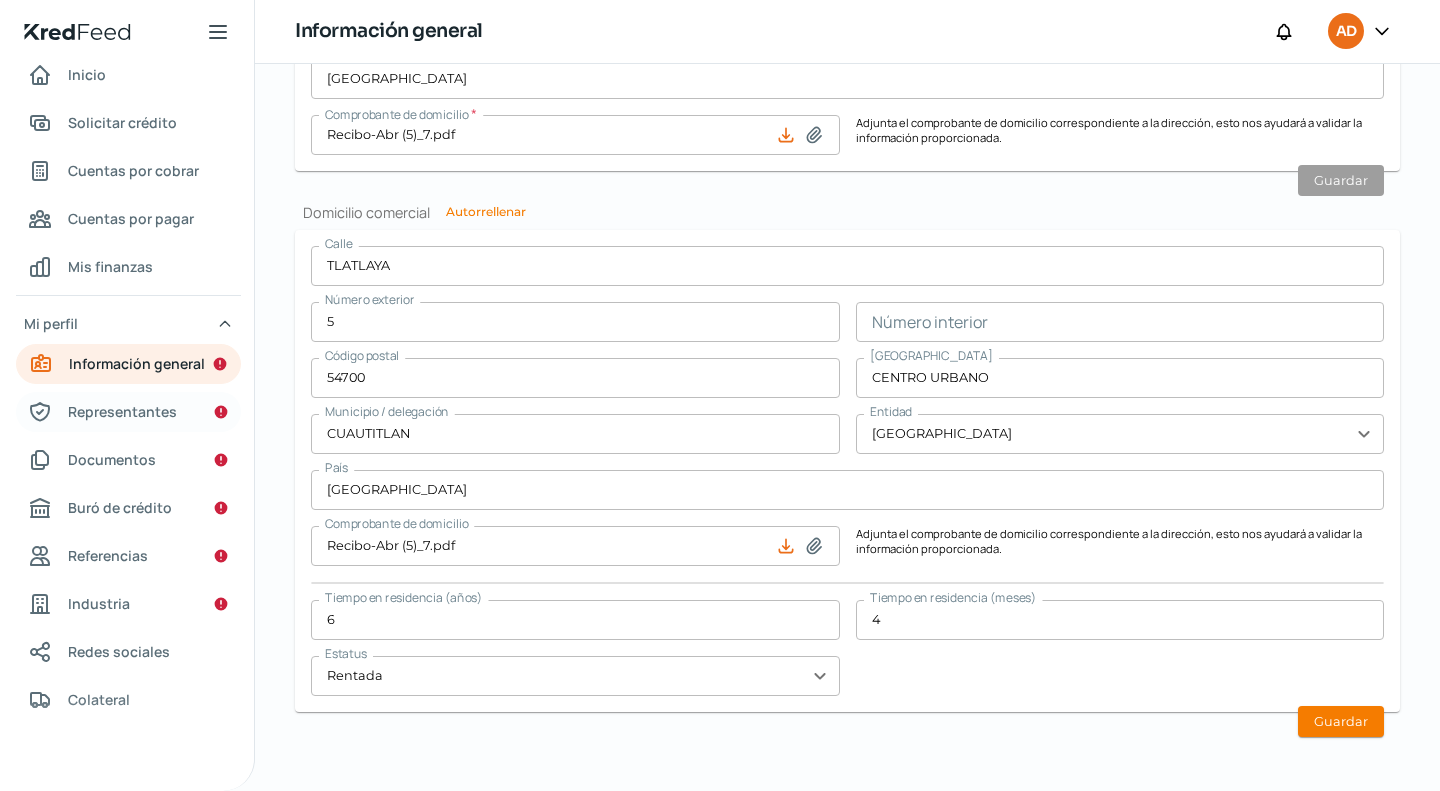 click on "Representantes" at bounding box center [122, 411] 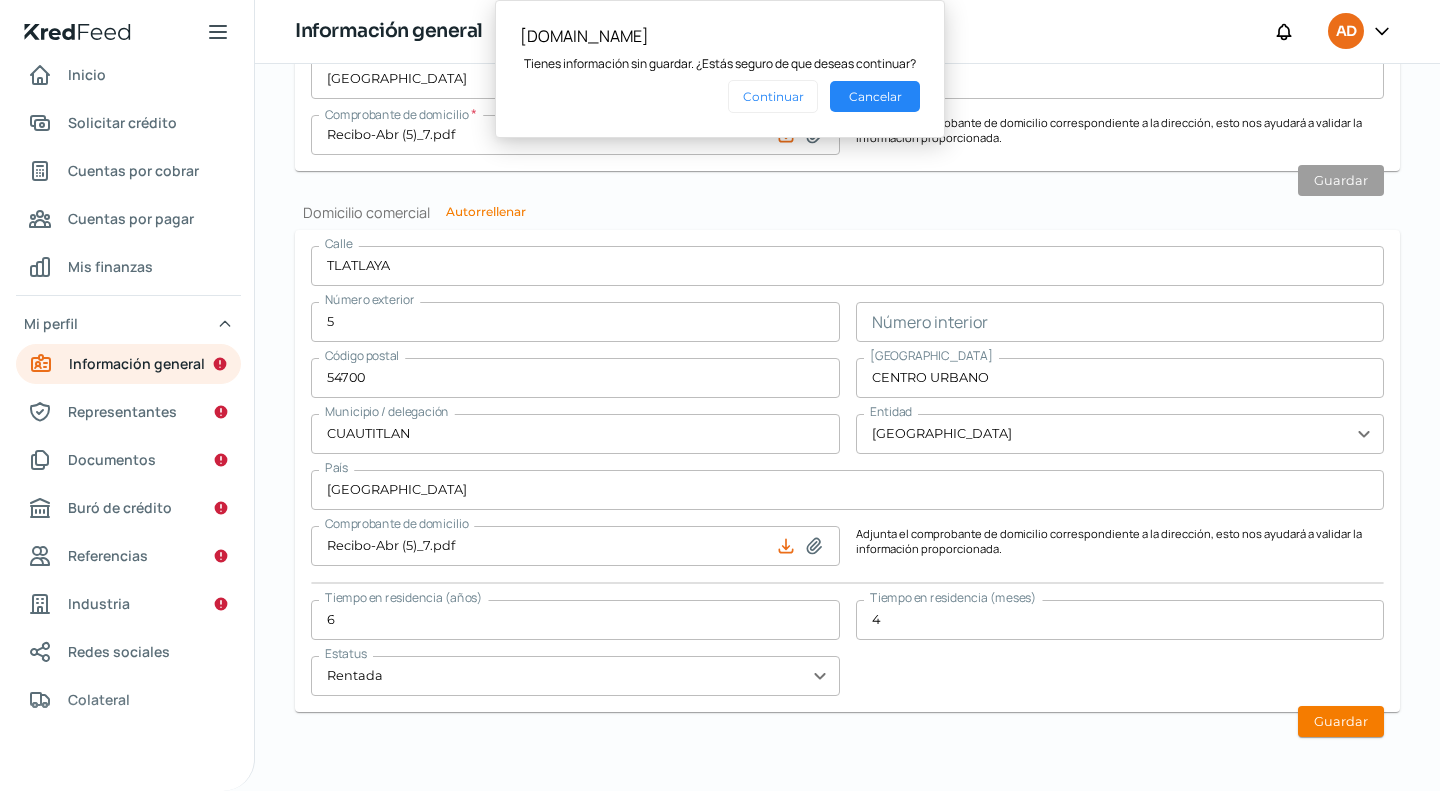 click on "Cancelar" at bounding box center [875, 96] 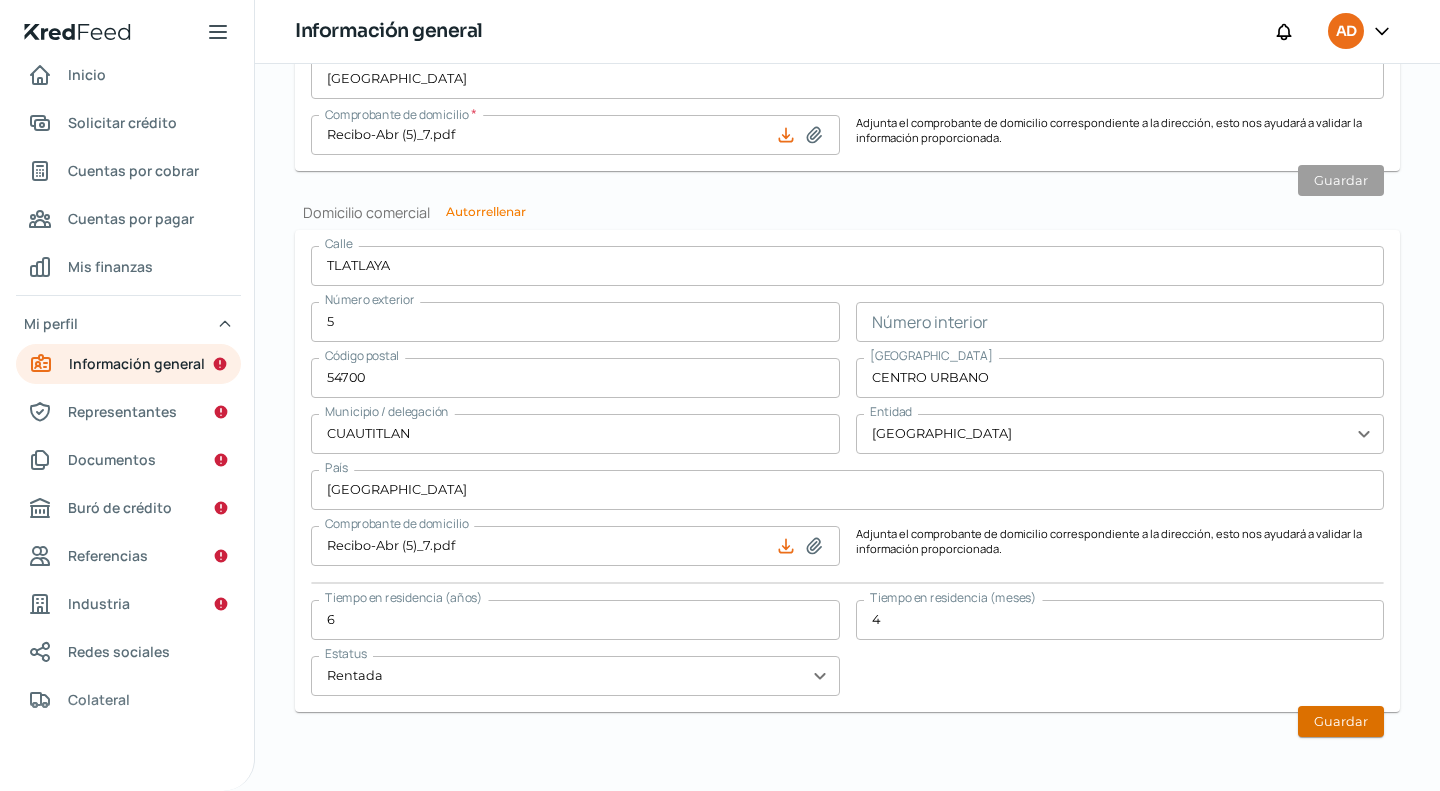 click on "Guardar" at bounding box center (1341, 721) 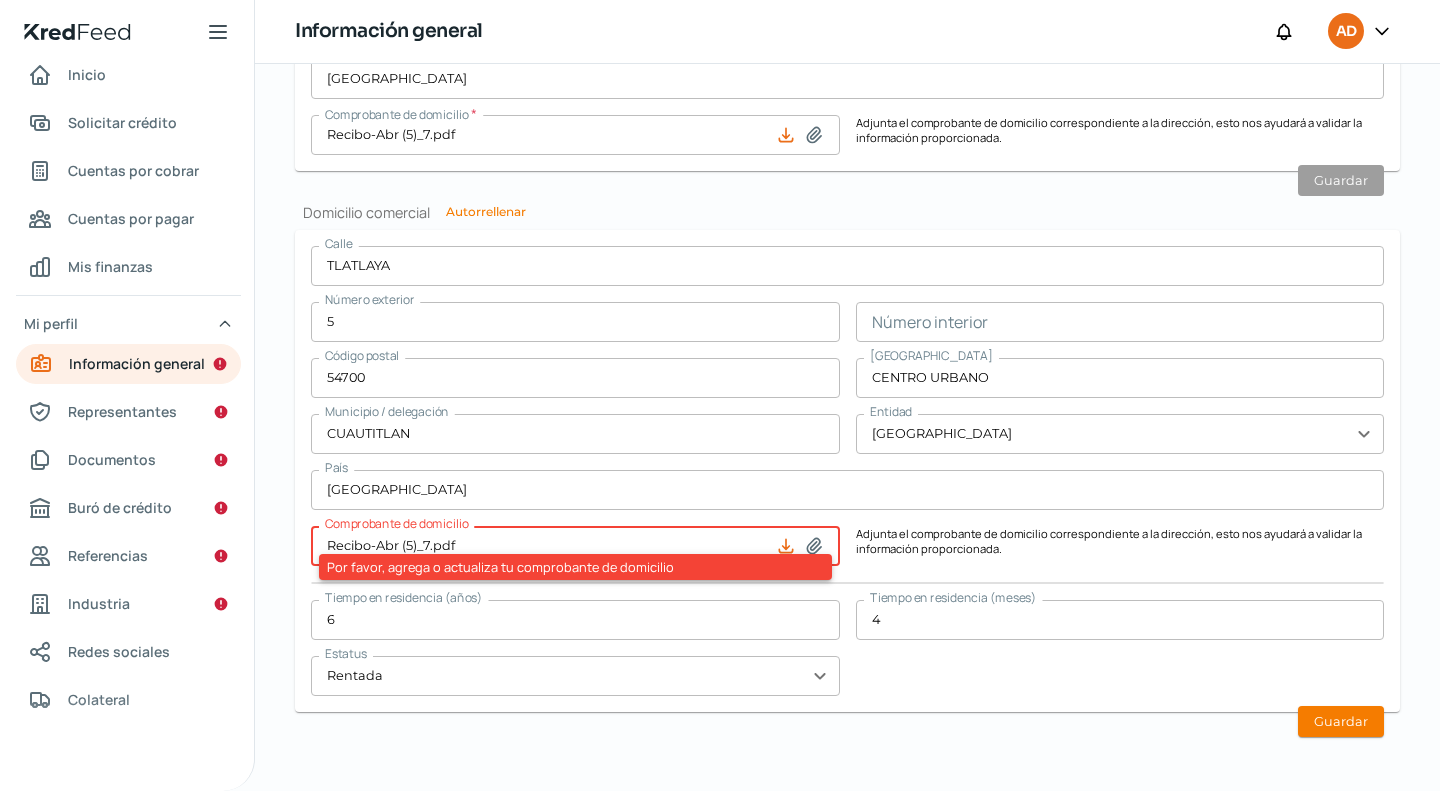 click on "Falta información para realizar tu análisis Aquí [DATE] Información general ¿Qué información necesito ingresar? Información general Correo electrónico [EMAIL_ADDRESS][DOMAIN_NAME] Régimen fiscal * Personas [PERSON_NAME] del régimen general expand_more Nombre comercial * CENTRAL DE ACUMULADORES FIZ S DE RL DE CV Razón social * CENTRAL DE ACUMULADORES FIZ S DE RL DE CV Celular * 56 - 3374 - 9247 Teléfono 56 - [DATE] - 2536 Ext Guardar Validar cuenta del SAT Con tu contraseña CIEC tendremos acceso de lectura a tu información en el SAT y únicamente la utilizaremos para agilizar el proceso de evaluación y asignarte tu tasa de interés personalizada. Tu contraseña queda protegida conforme a la  LFPDPP . RFC * Contraseña CIEC * Guardar Información bancaria Banco * BANAMEX expand_more CLABE * 002180701430005067 Guardar Domicilio fiscal Calle * TLATLAYA Número exterior * 5 Número interior Código postal * 54700 [GEOGRAPHIC_DATA] * CENTRO URBANO Municipio / delegación * CUAUTITLAN Entidad * *" at bounding box center [847, -151] 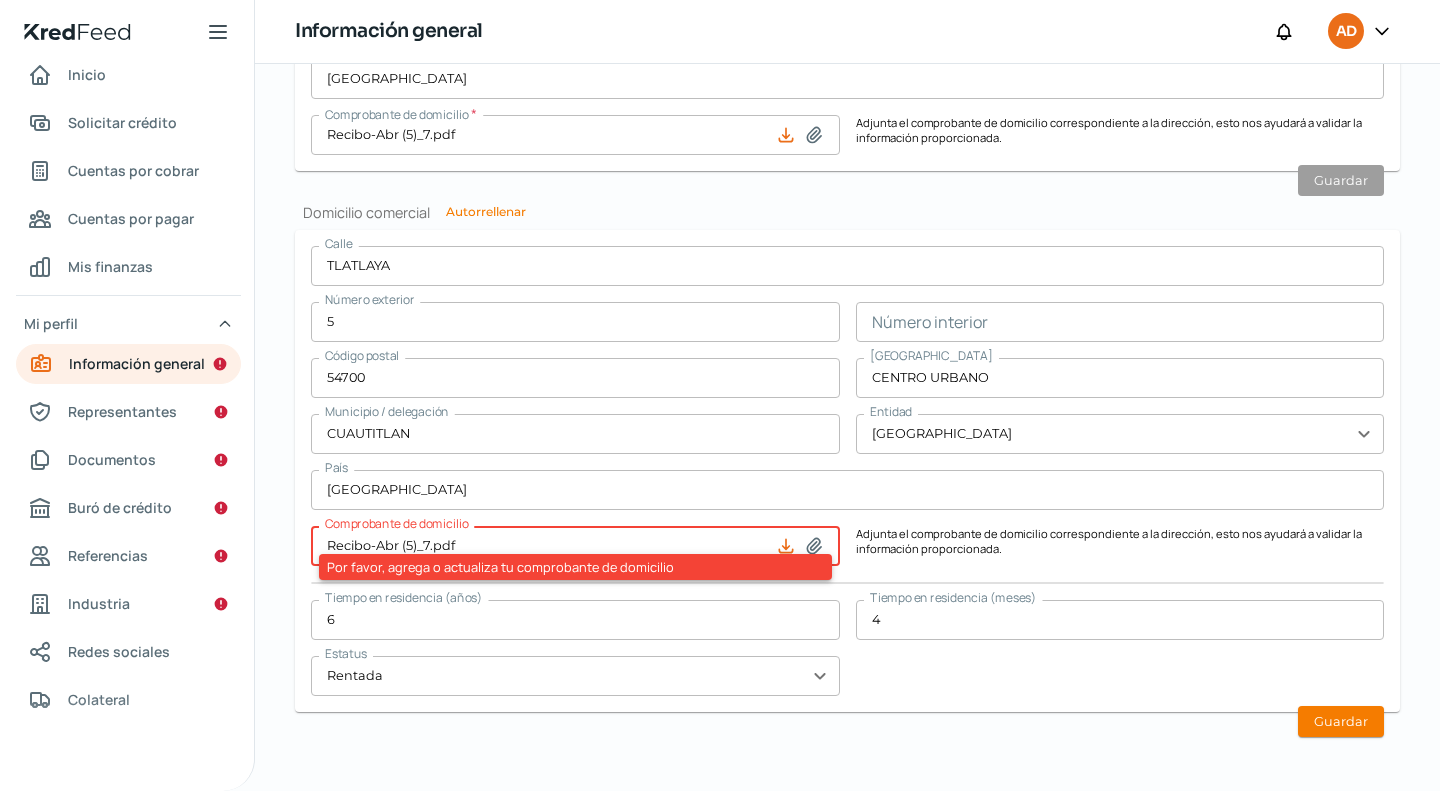 click on "Por favor, agrega o actualiza tu comprobante de domicilio" at bounding box center (575, 567) 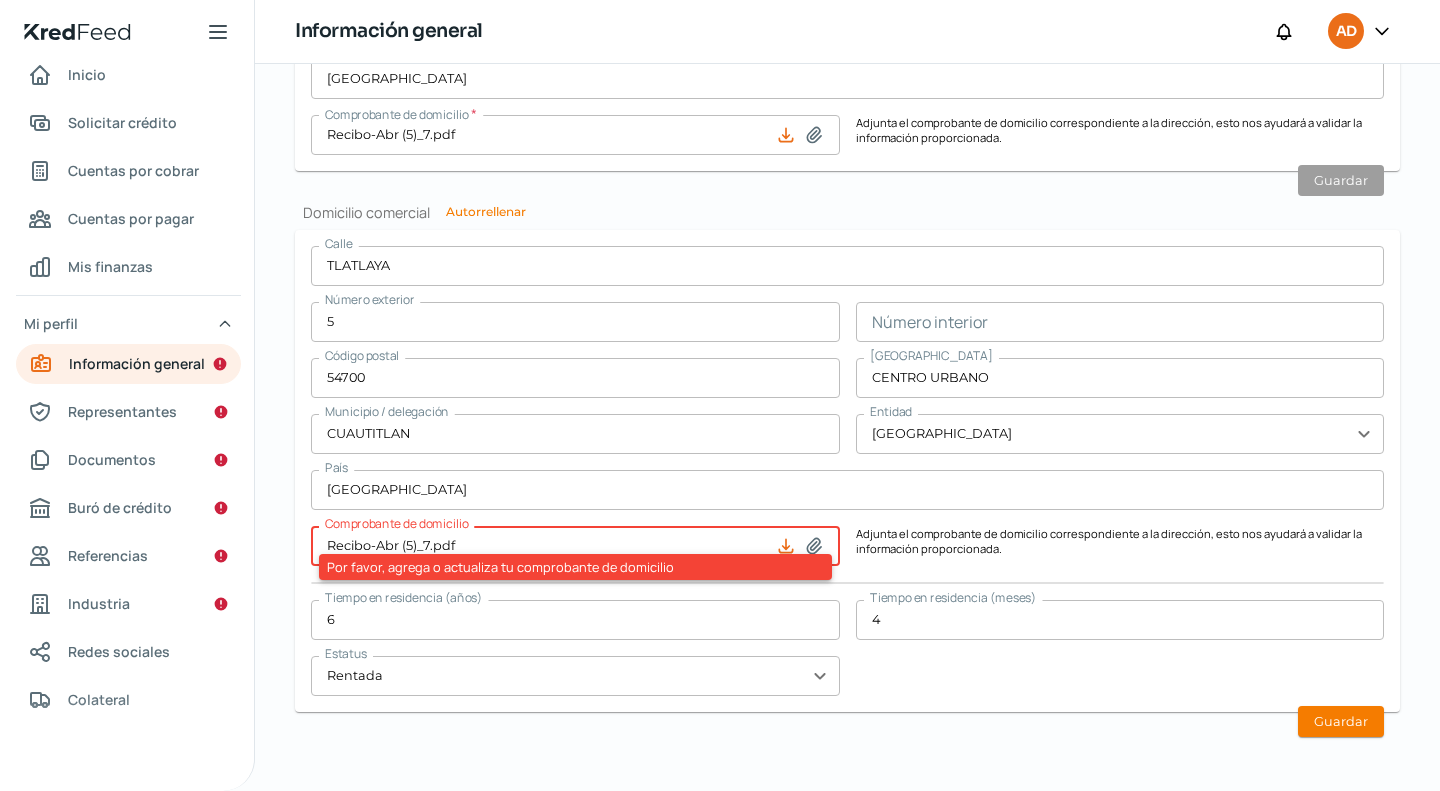 type on "C:\fakepath\Recibo-Abr (5)_7.pdf" 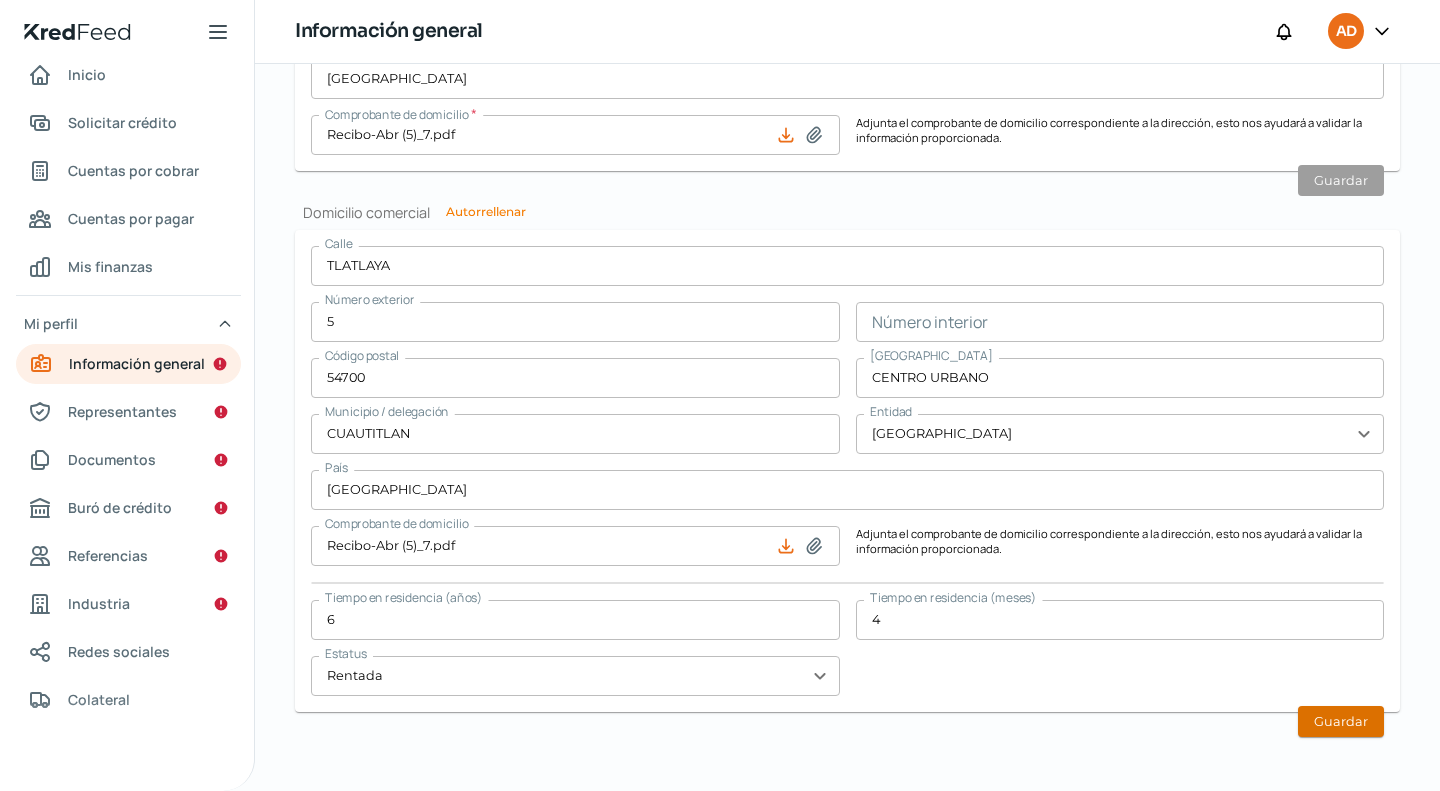 click on "Guardar" at bounding box center [1341, 721] 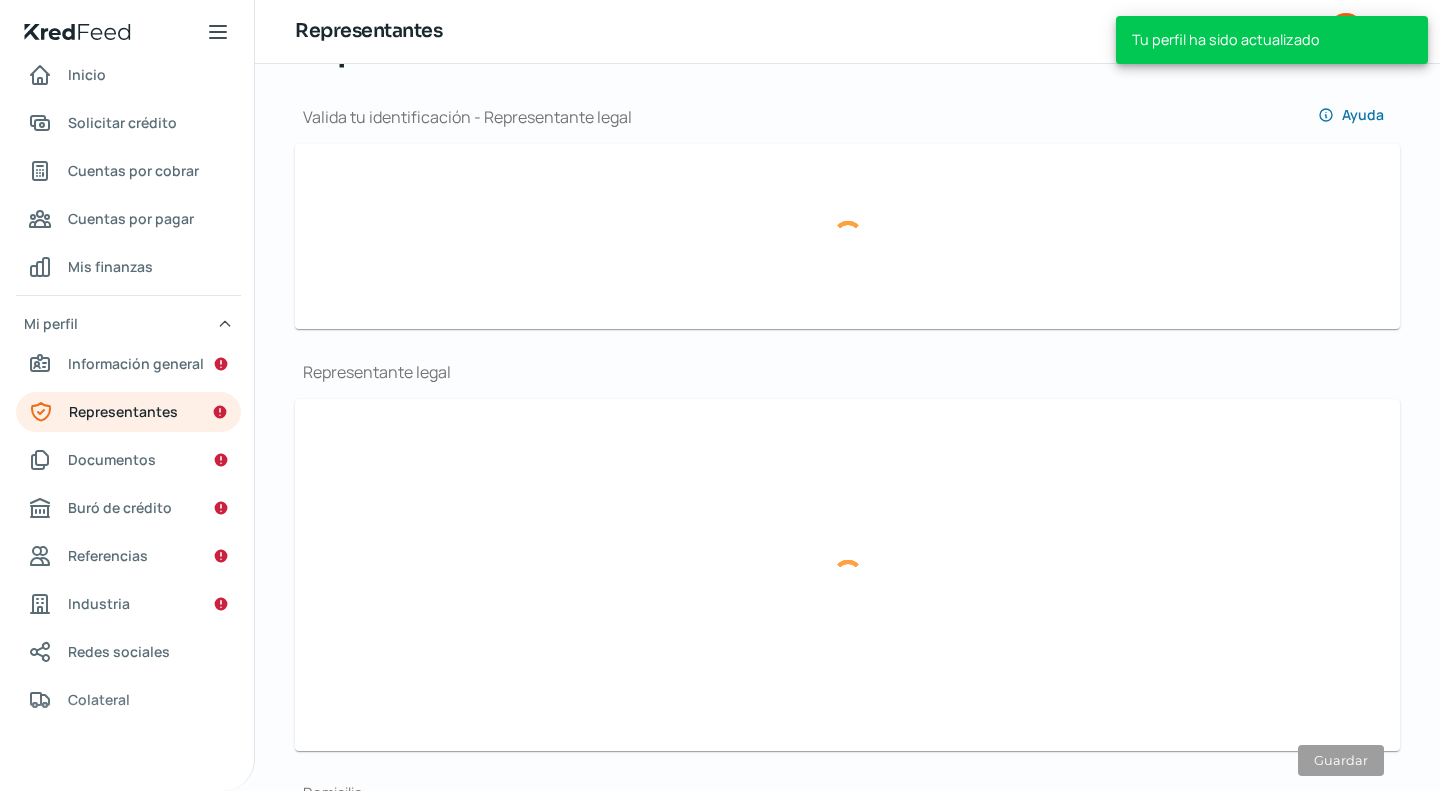 scroll, scrollTop: 206, scrollLeft: 0, axis: vertical 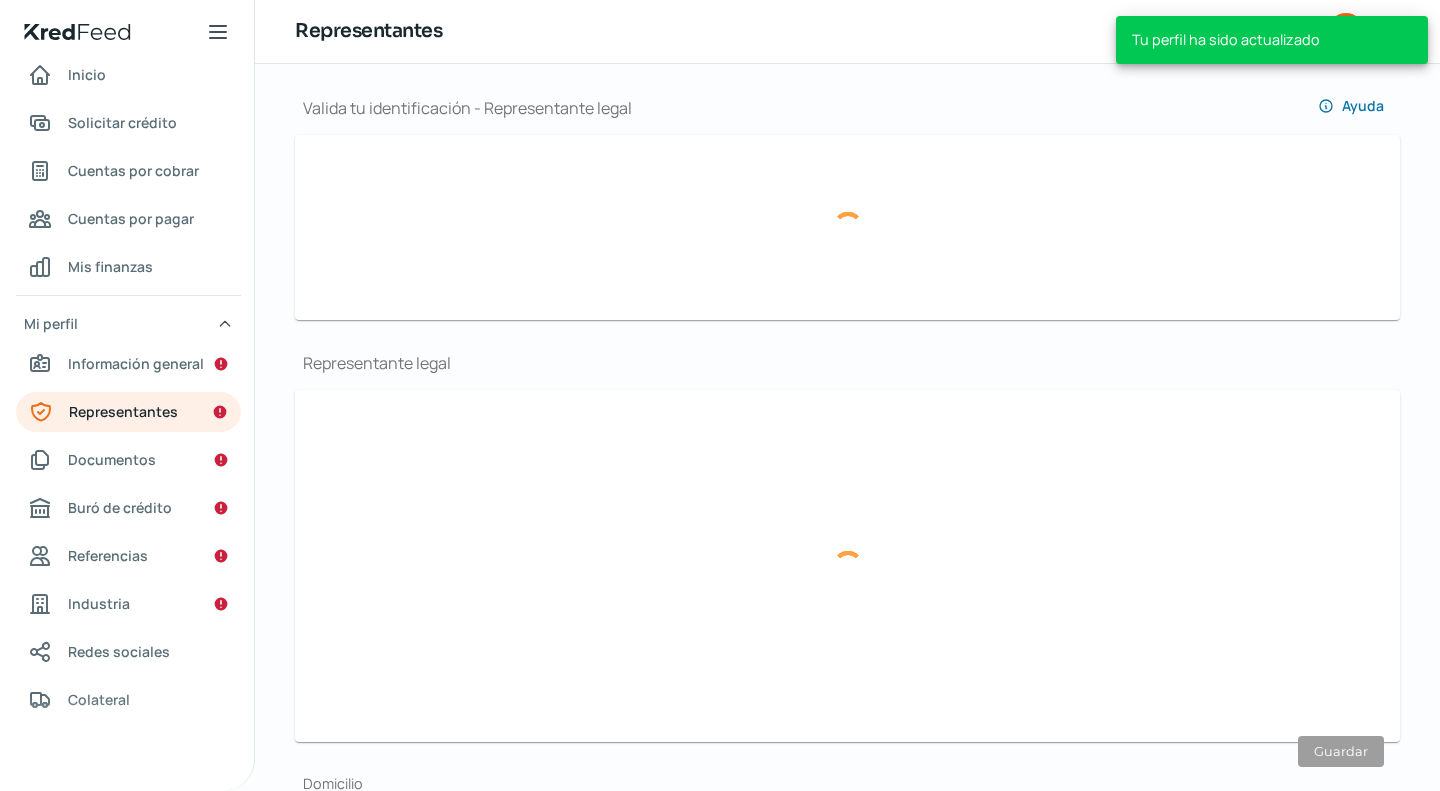 type on "[PERSON_NAME].jpg" 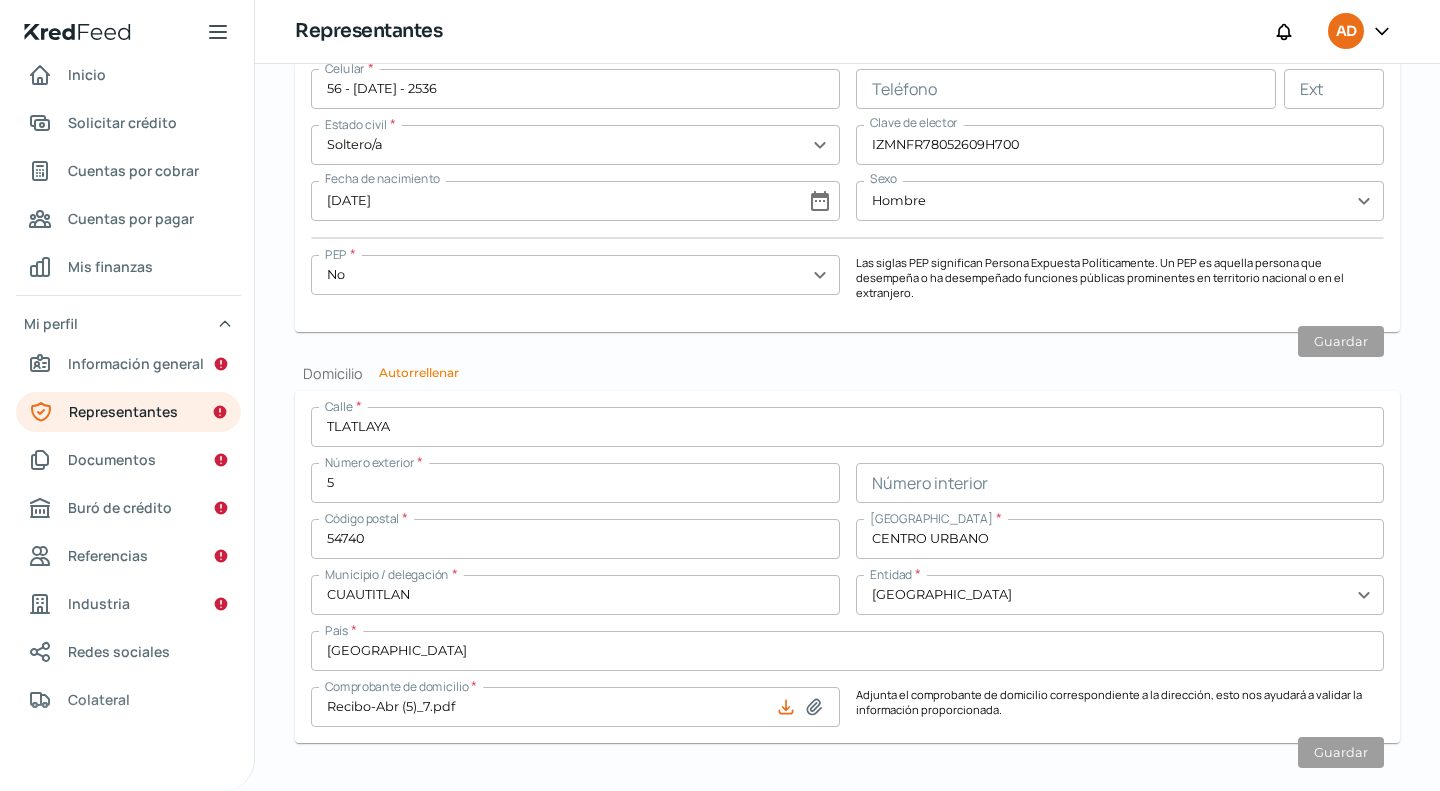 scroll, scrollTop: 1851, scrollLeft: 0, axis: vertical 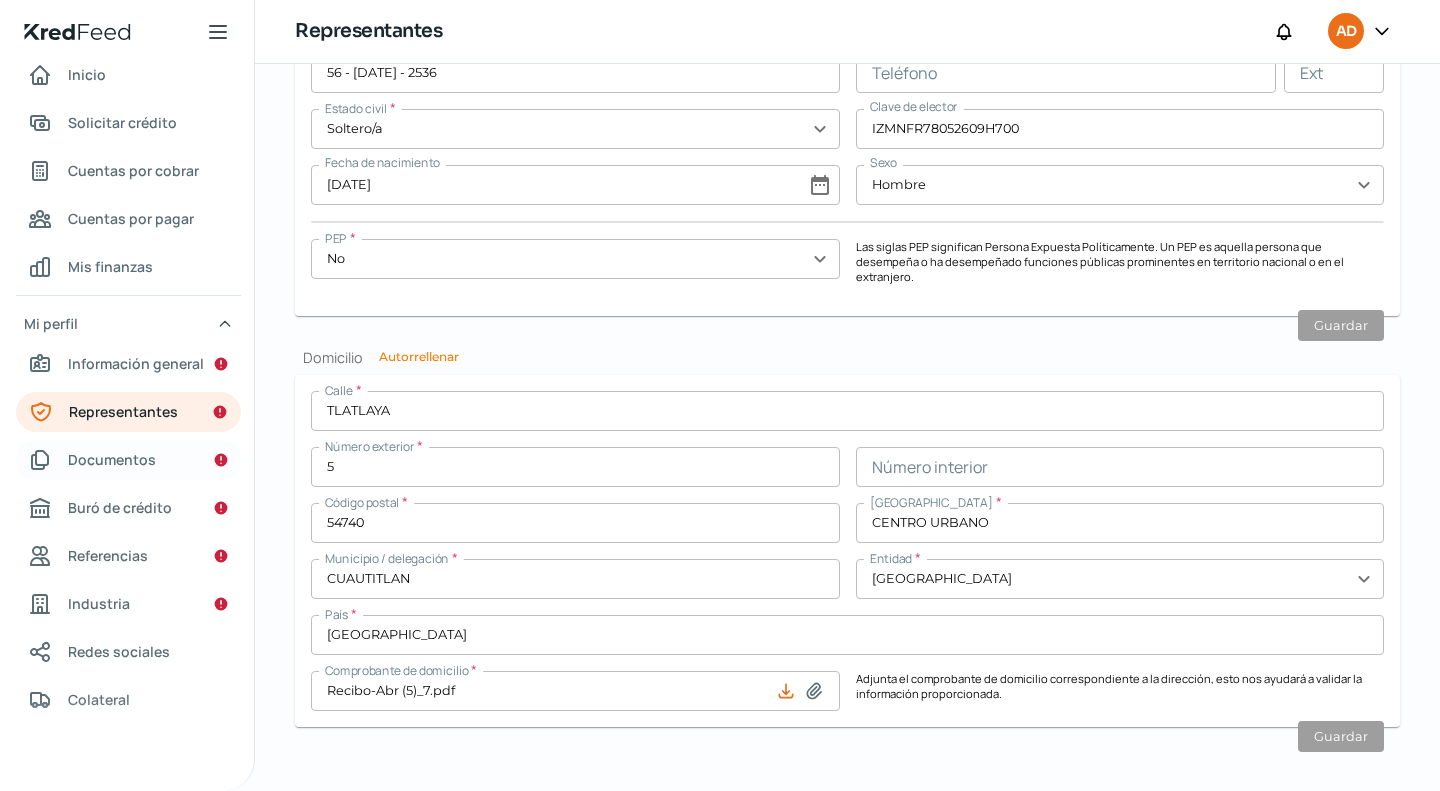 click on "Documentos" at bounding box center [112, 459] 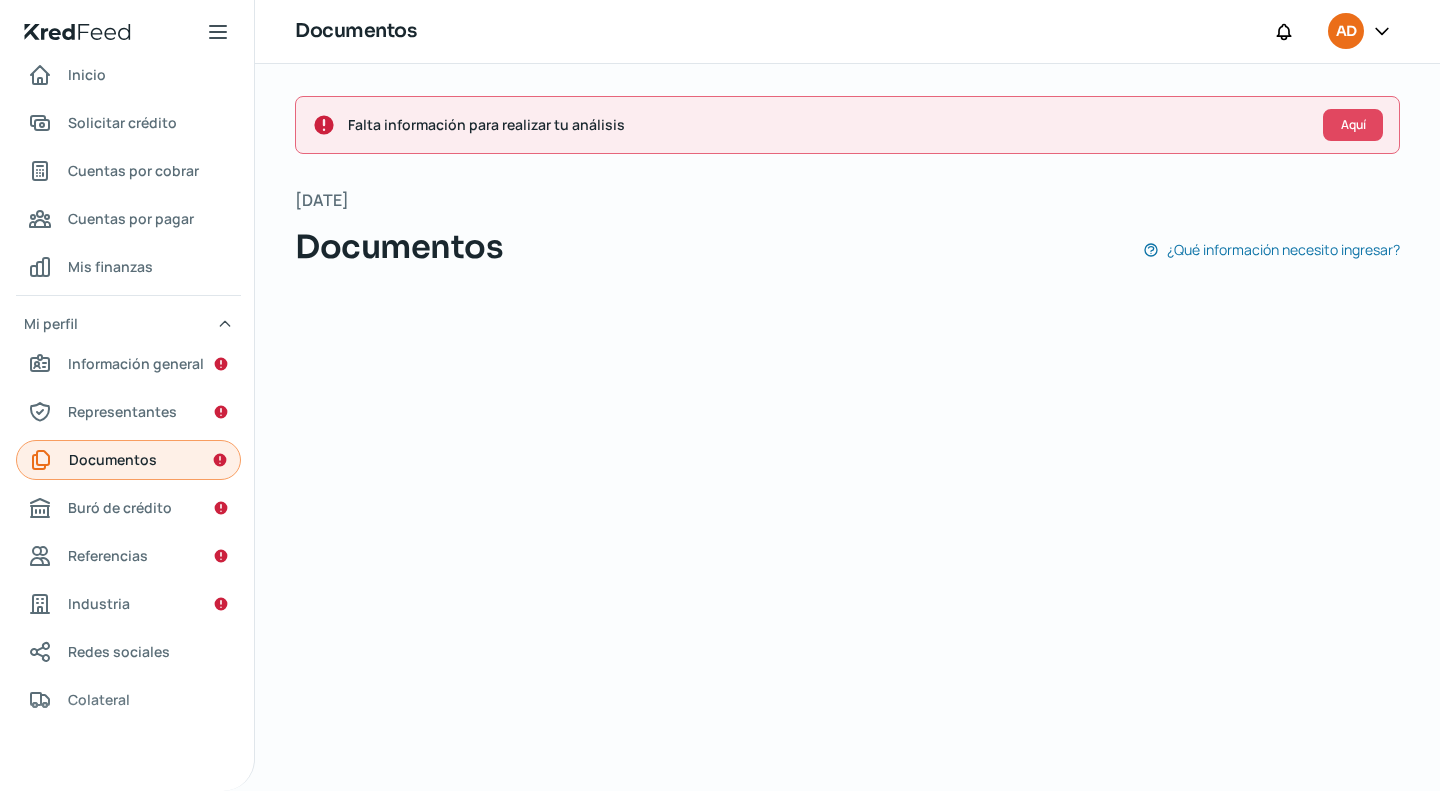 scroll, scrollTop: 0, scrollLeft: 0, axis: both 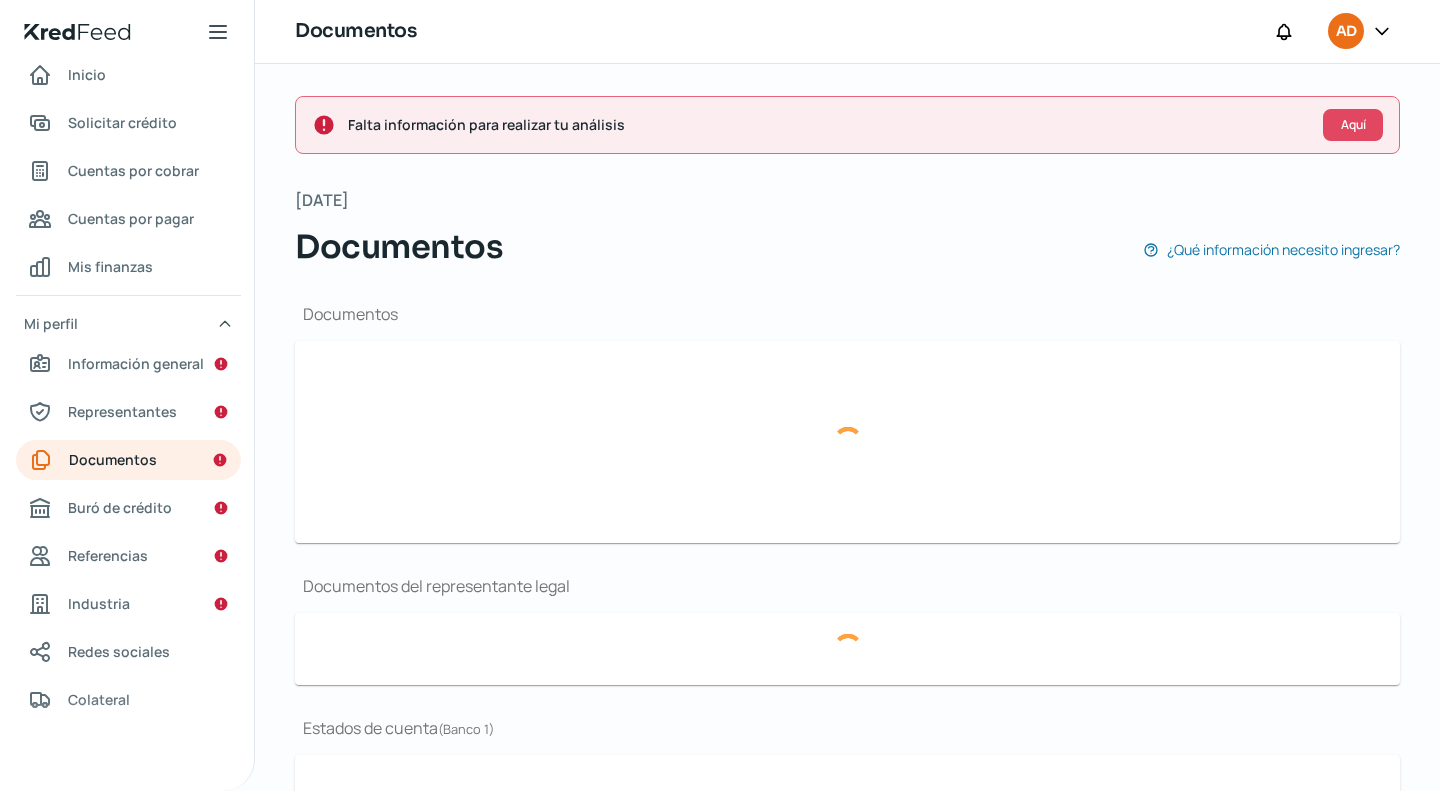 type on "ACTA CONSTITUTIVA CAFIZ PROTOCOLIZADA 78823..pdf" 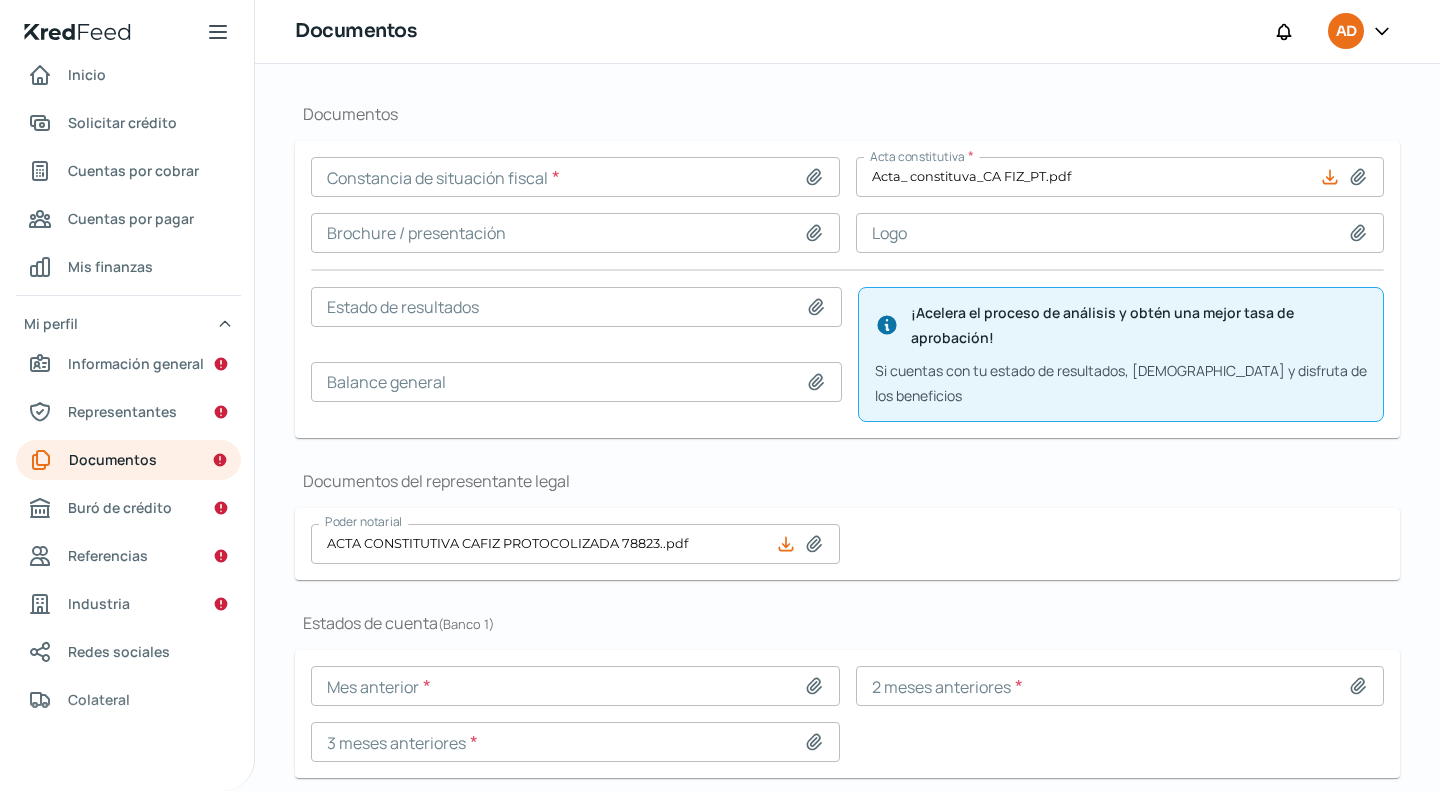 scroll, scrollTop: 239, scrollLeft: 0, axis: vertical 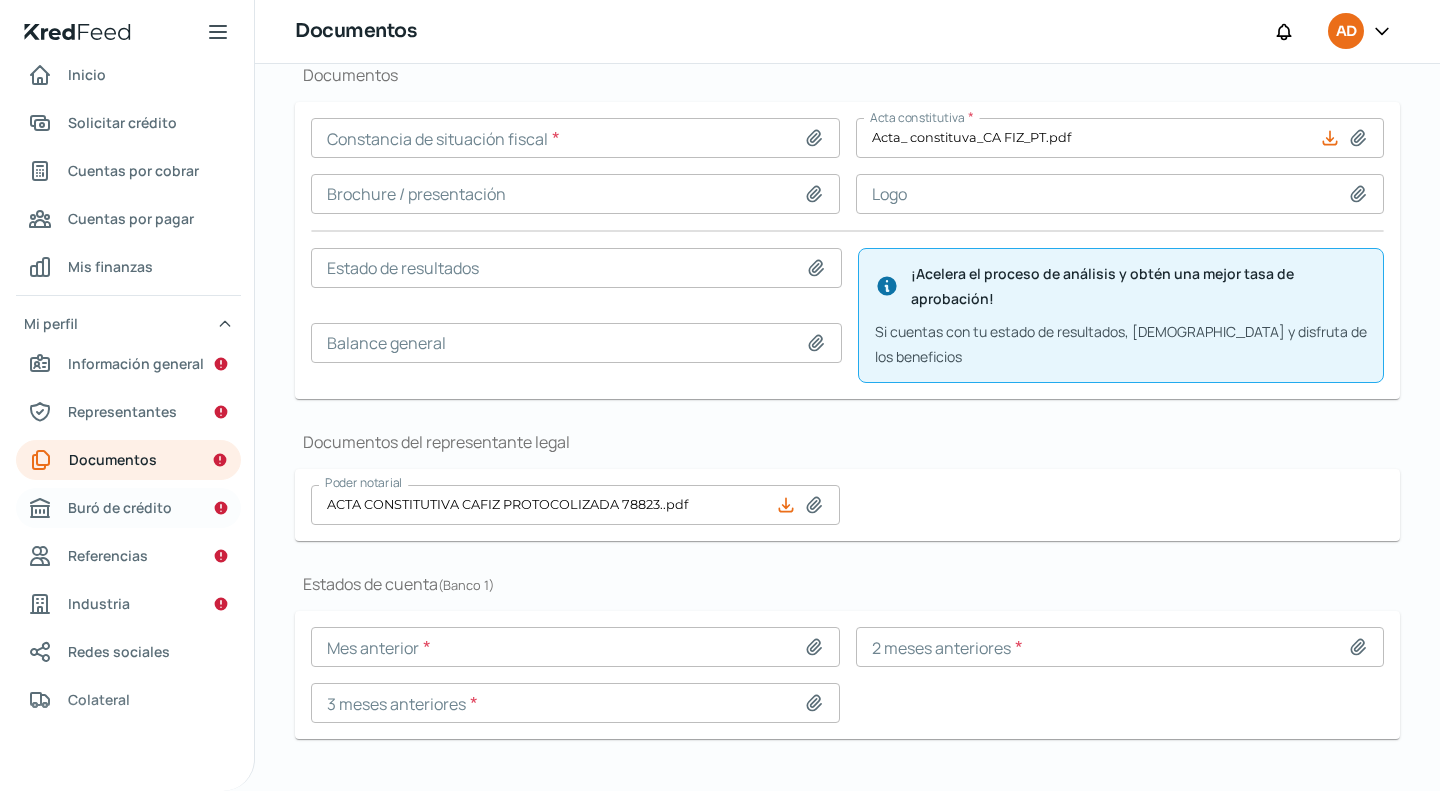 click on "Buró de crédito" at bounding box center [120, 507] 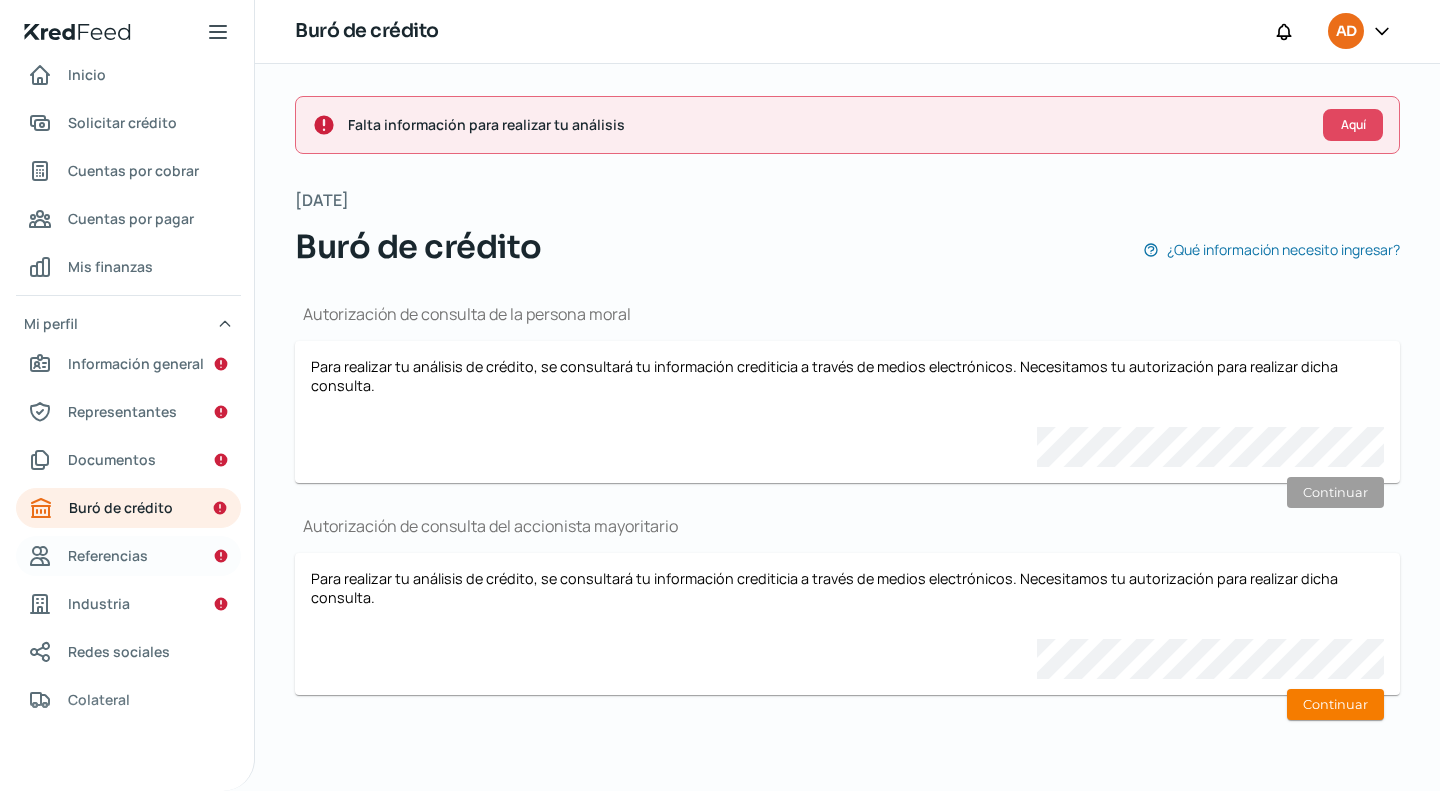 click on "Referencias" at bounding box center [108, 555] 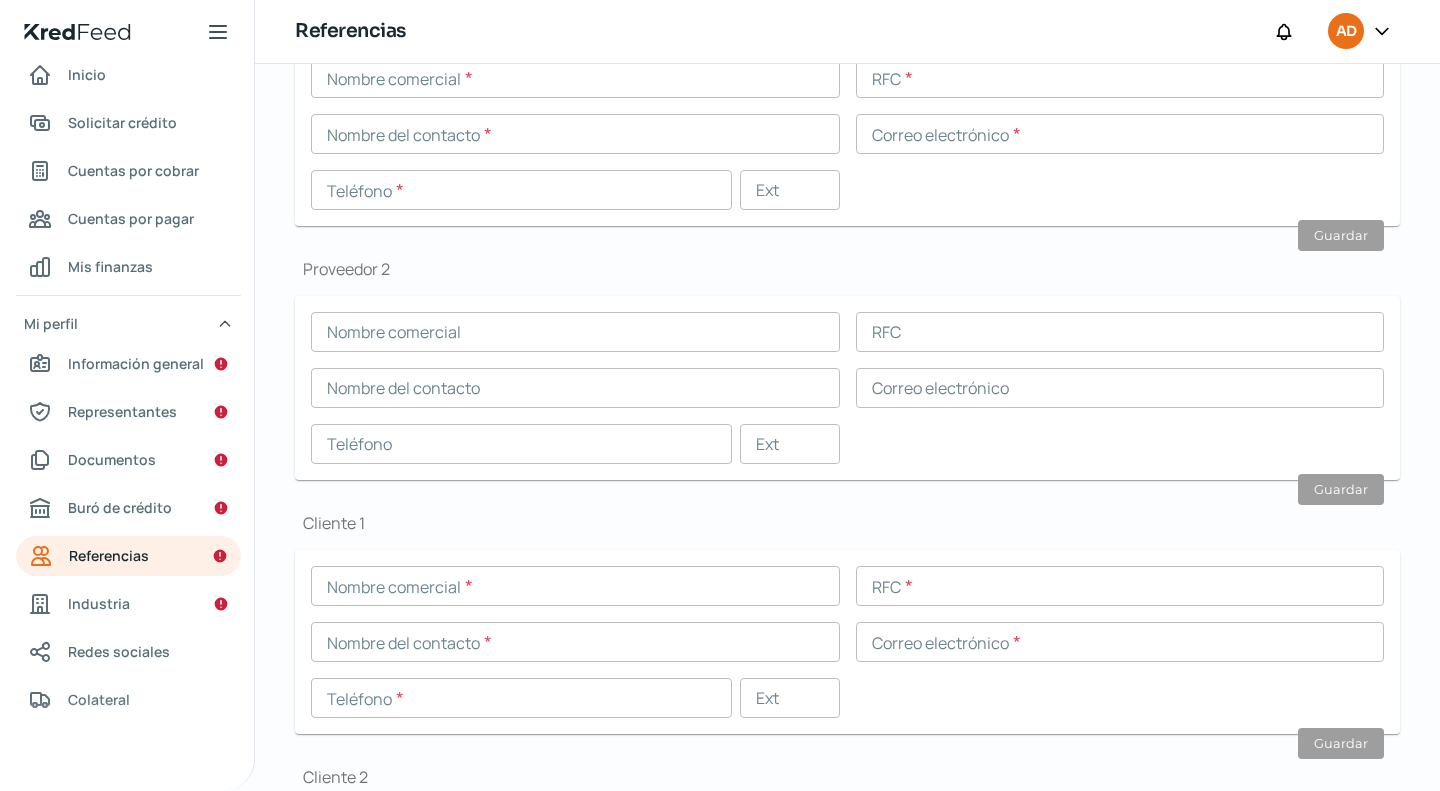 scroll, scrollTop: 300, scrollLeft: 0, axis: vertical 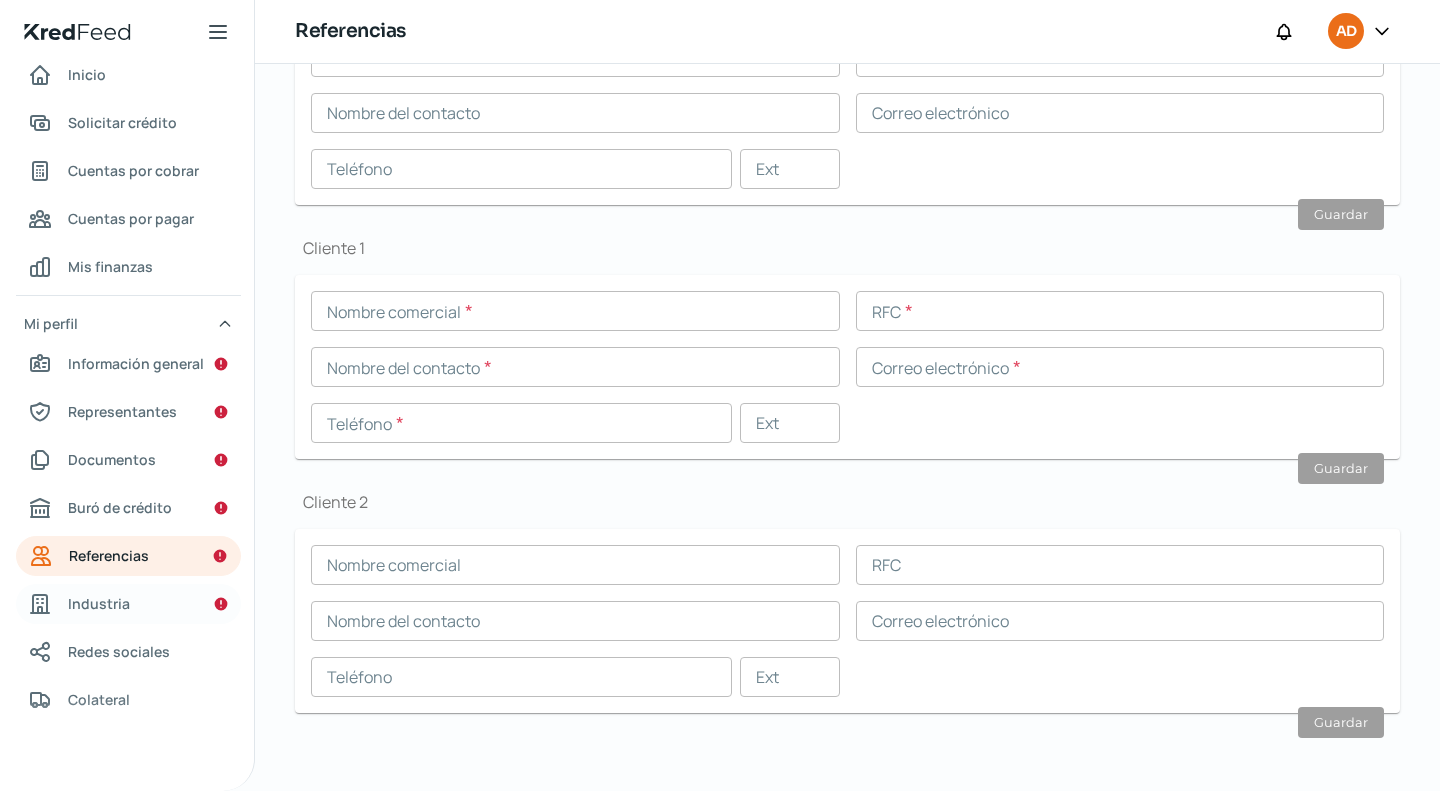 click on "Industria" at bounding box center [128, 604] 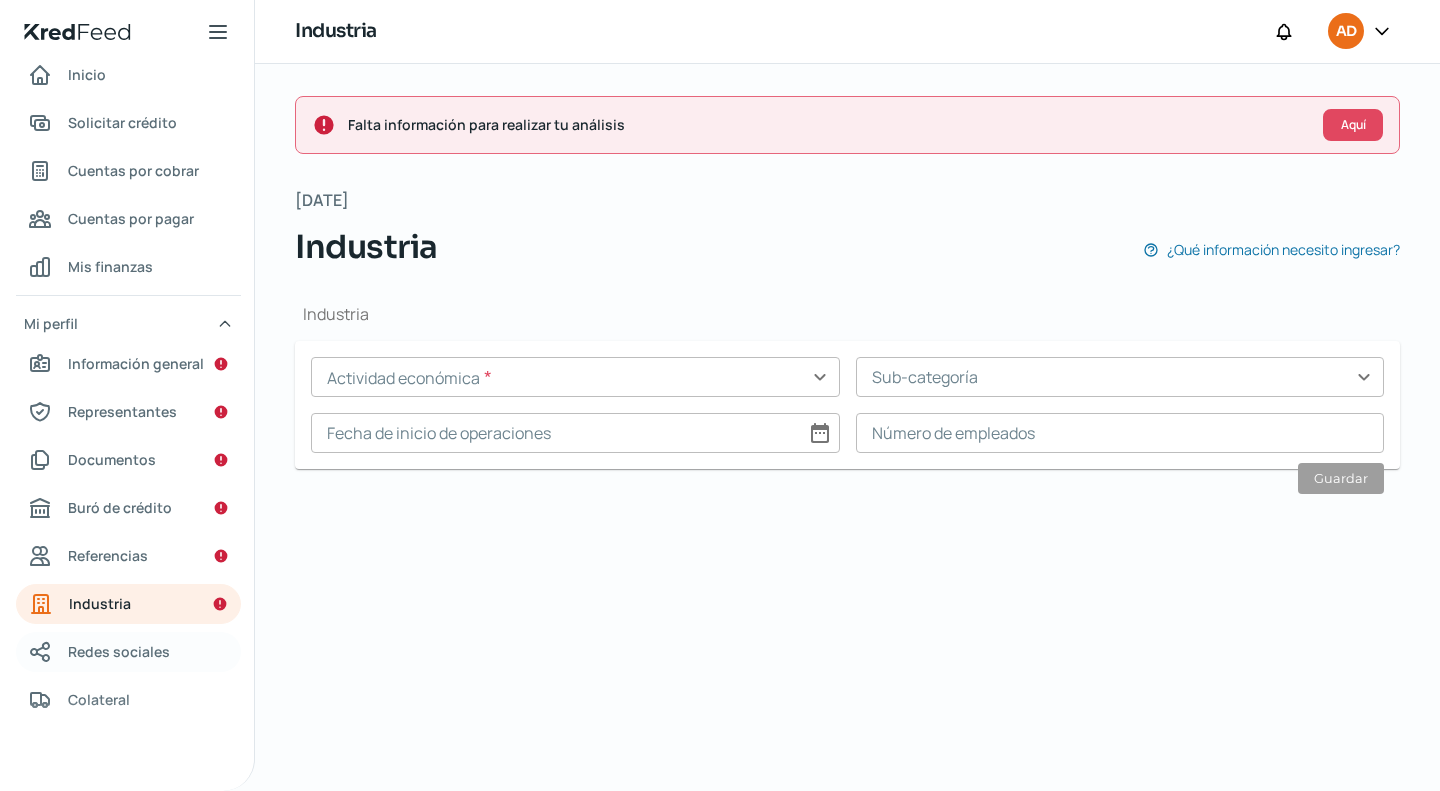 click on "Redes sociales" at bounding box center [119, 651] 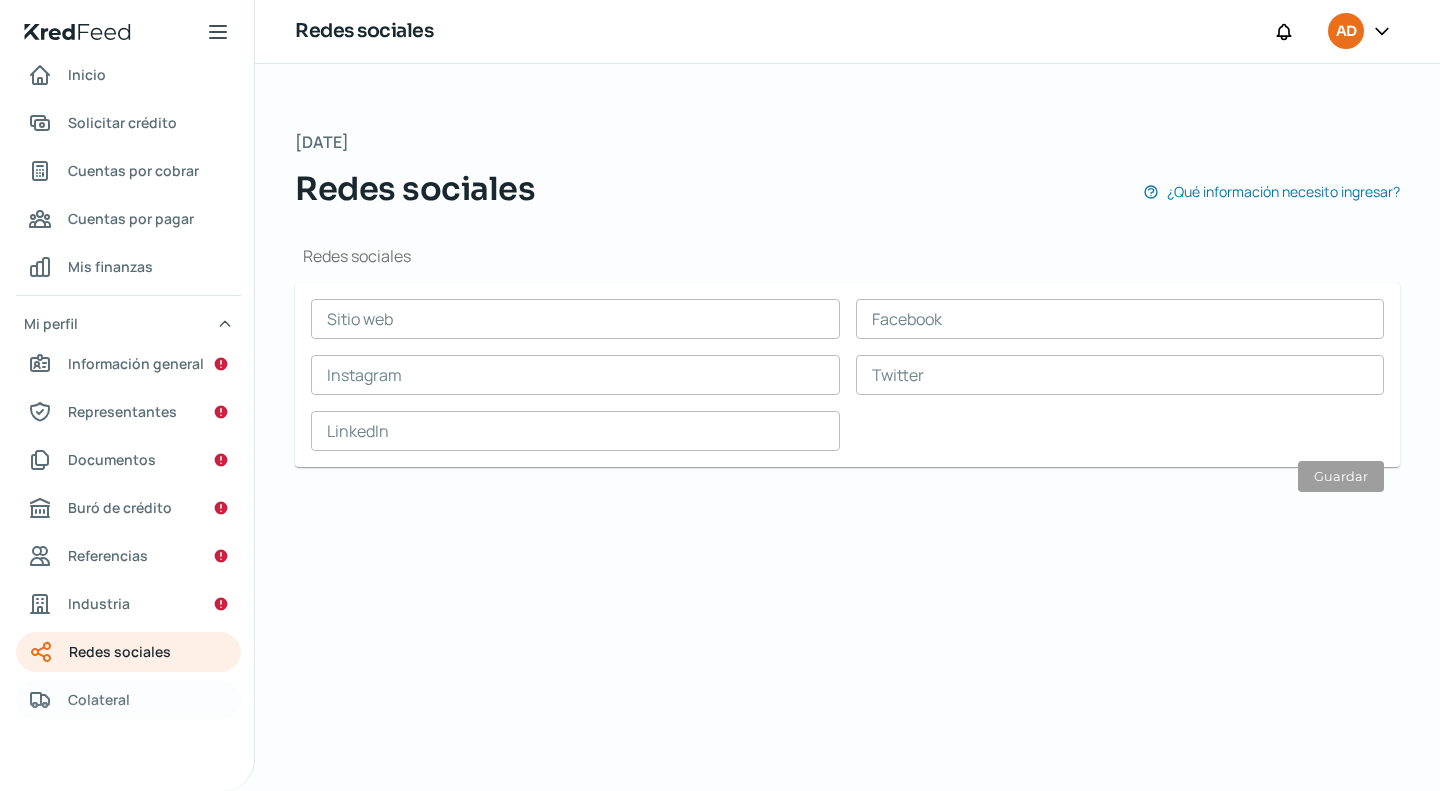 click on "Colateral" at bounding box center (128, 700) 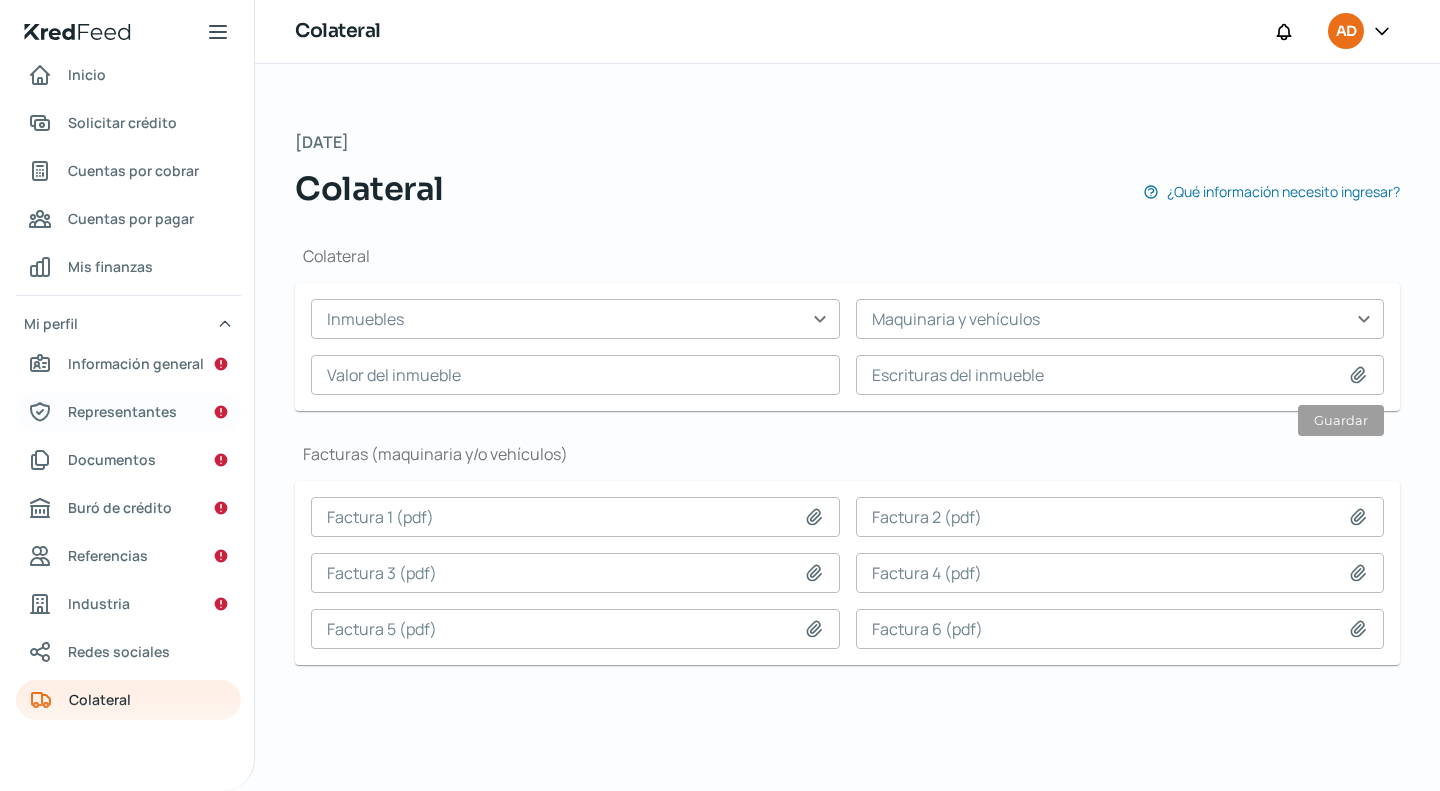 click on "Representantes" at bounding box center (122, 411) 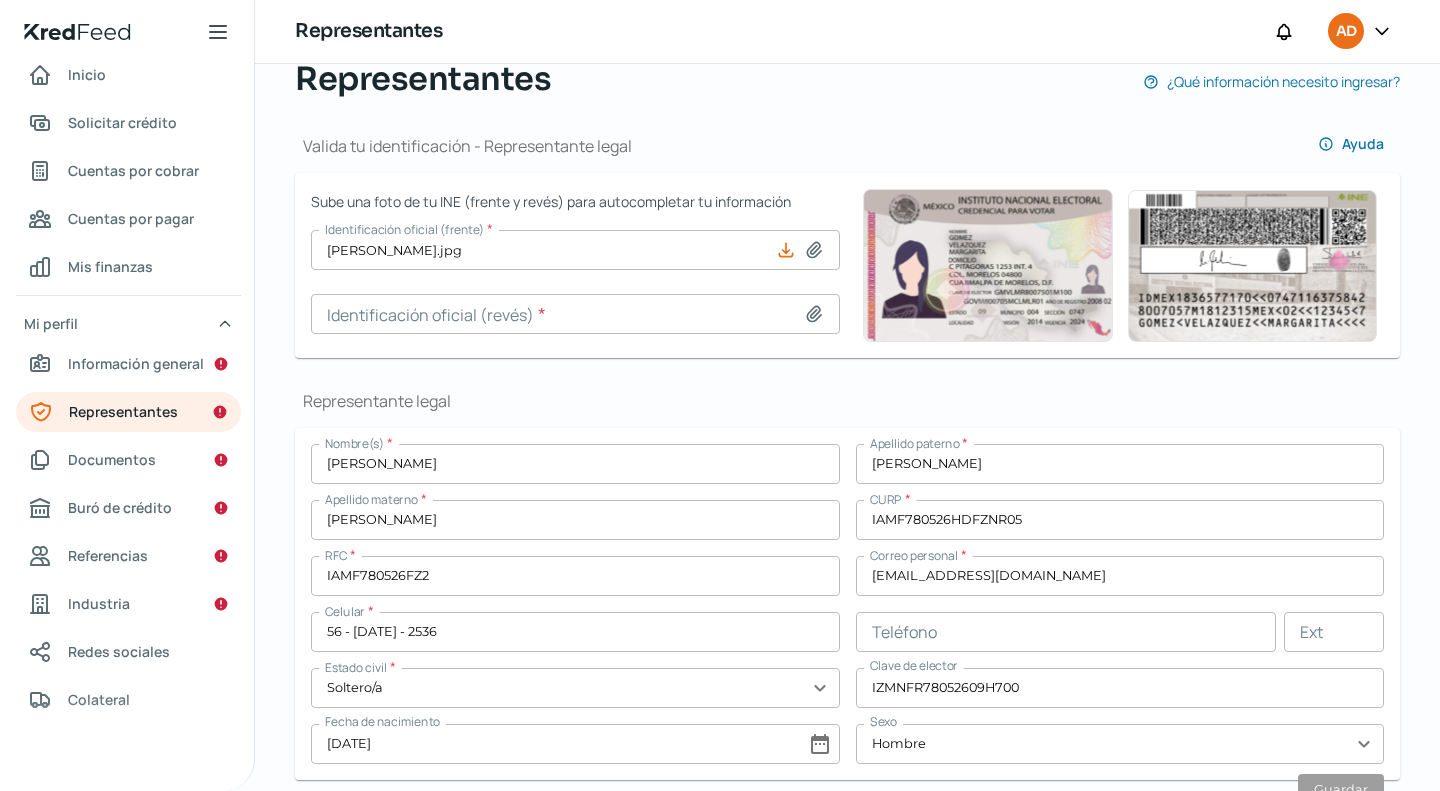 scroll, scrollTop: 200, scrollLeft: 0, axis: vertical 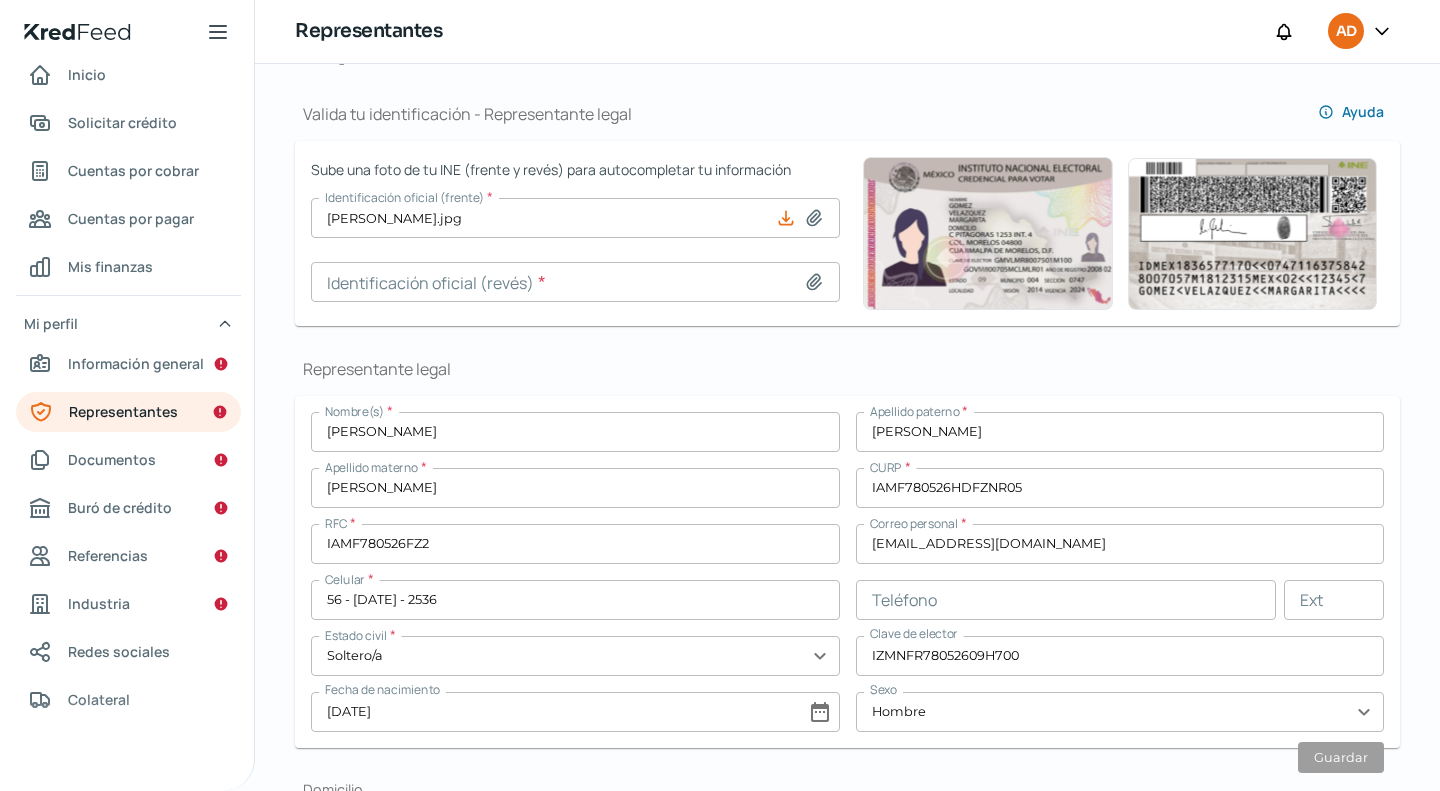 click 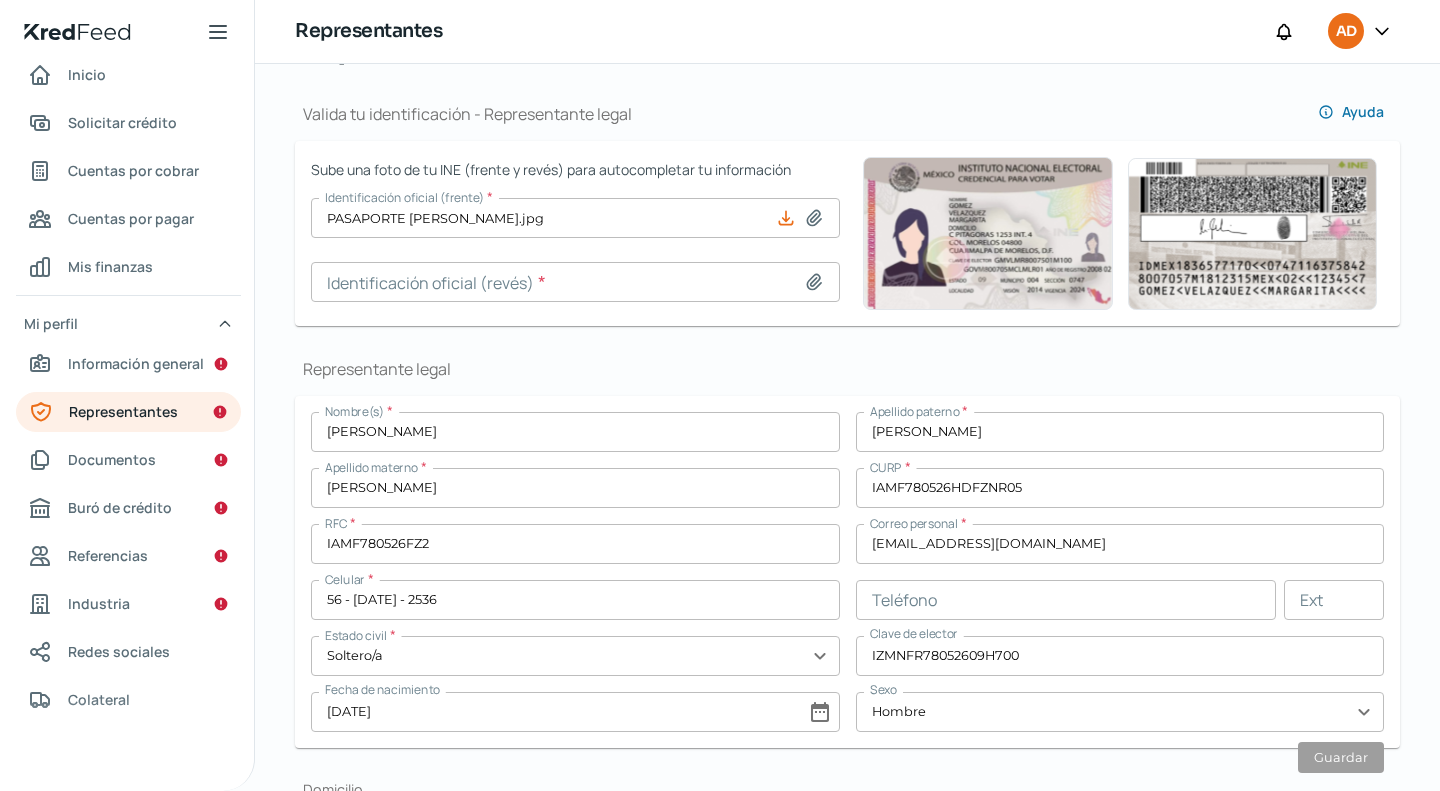 type 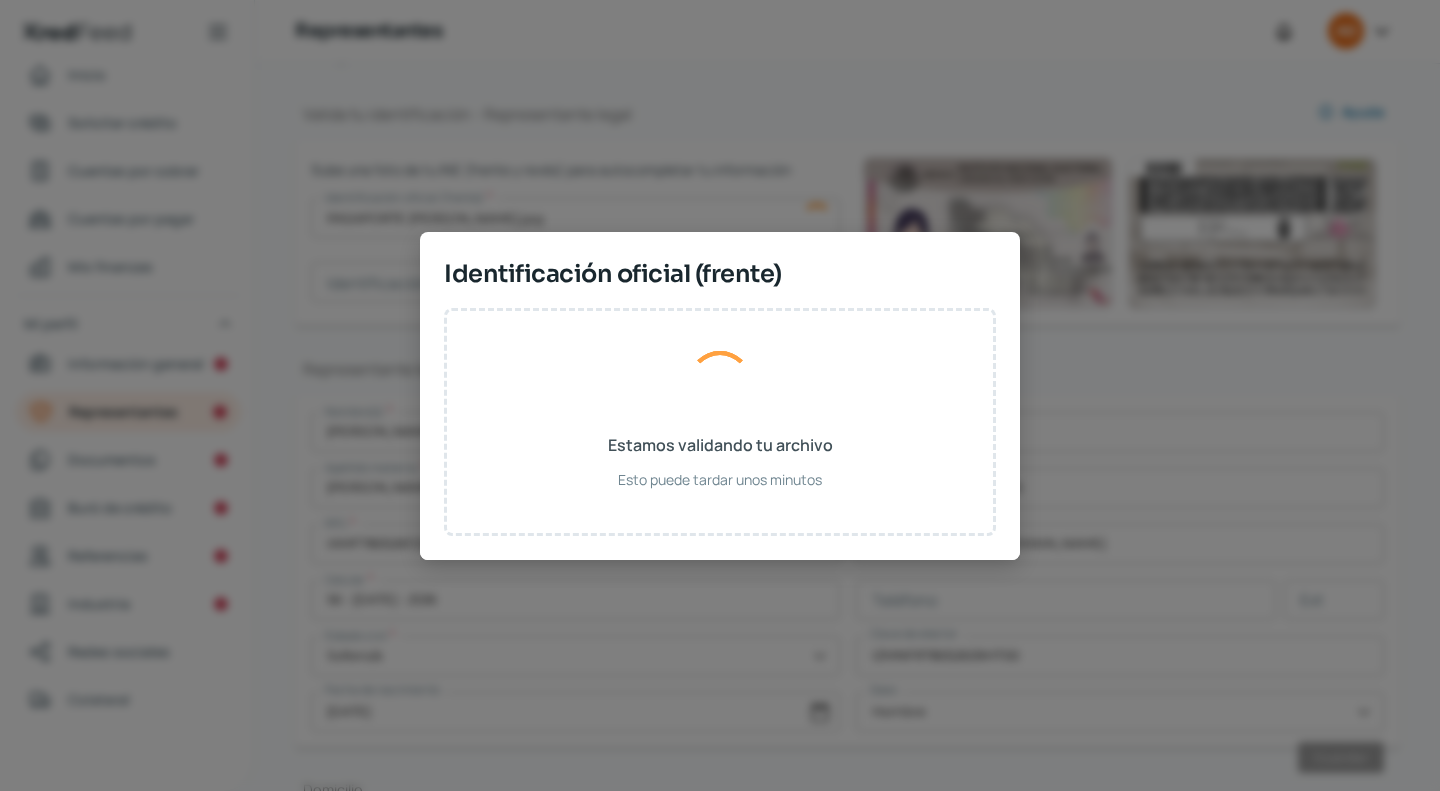 type on "[PERSON_NAME].jpg" 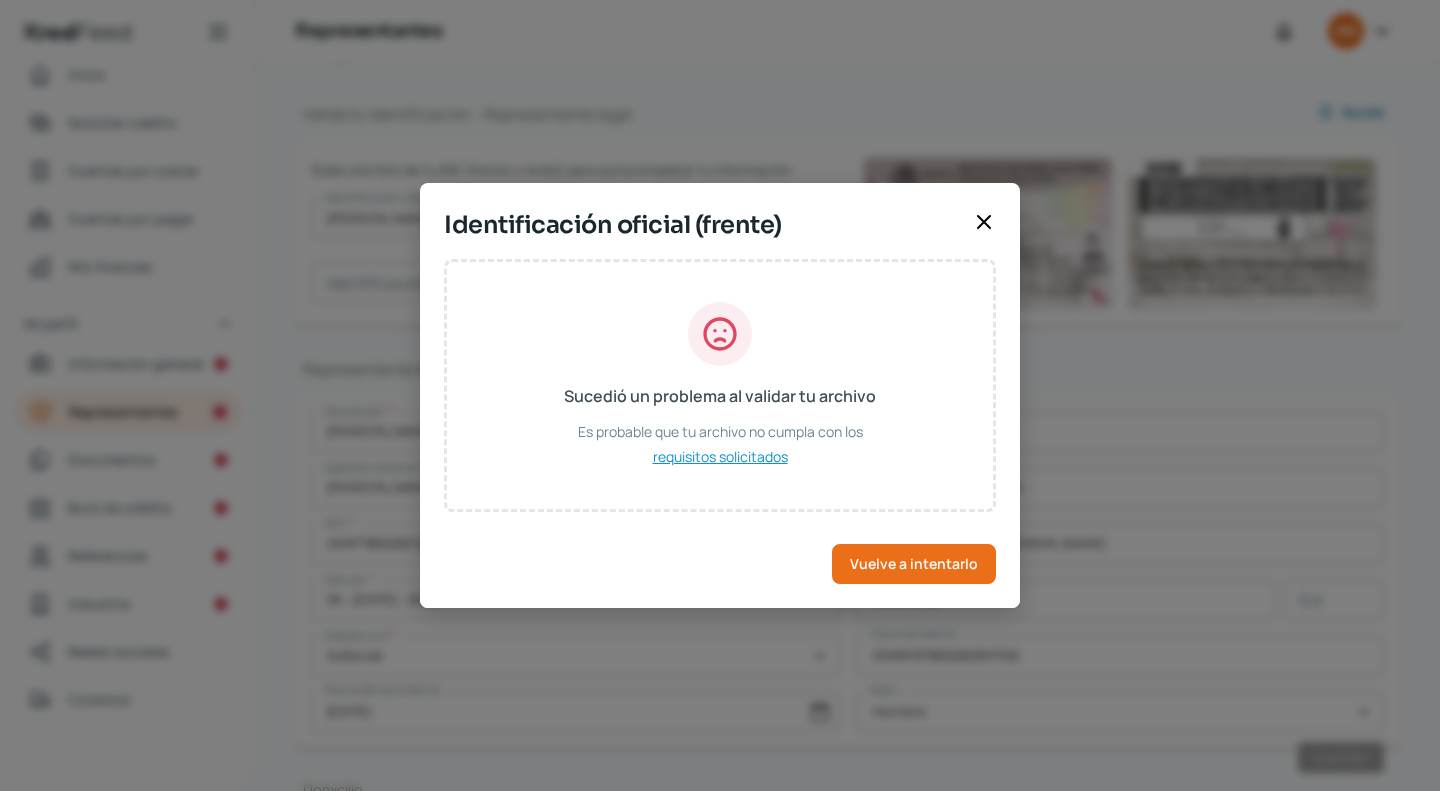 click on "requisitos solicitados" at bounding box center [720, 456] 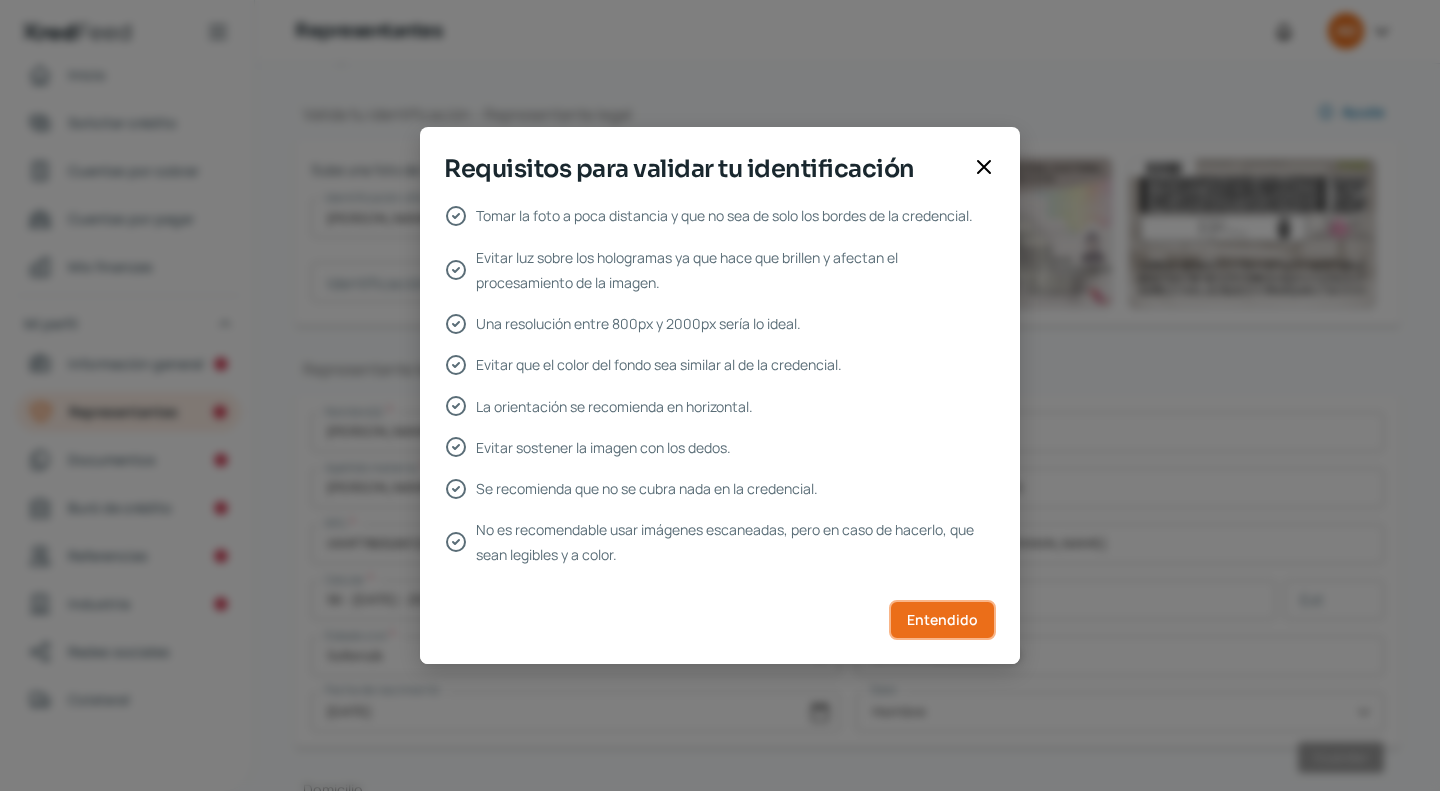 click on "Entendido" at bounding box center (942, 620) 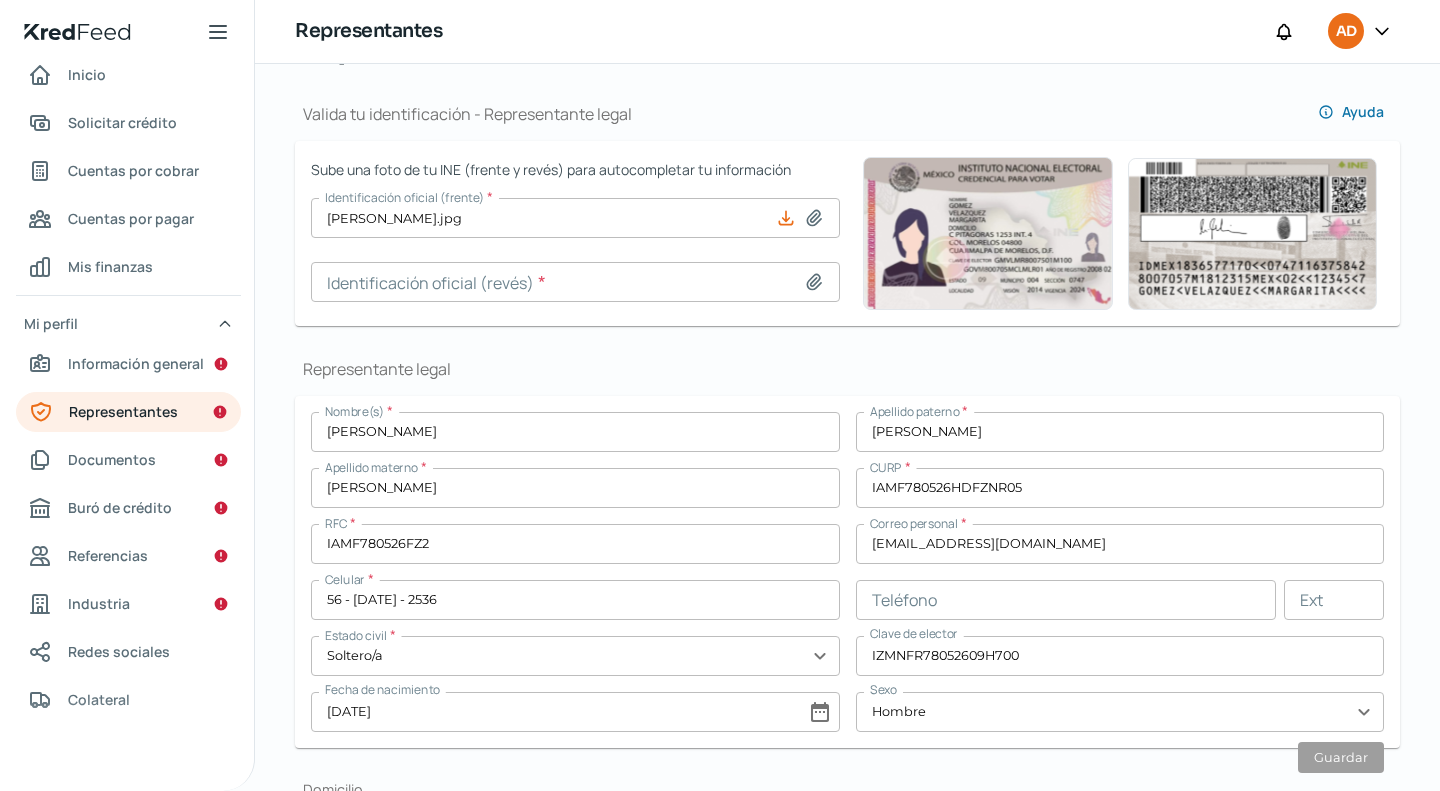 click at bounding box center [988, 233] 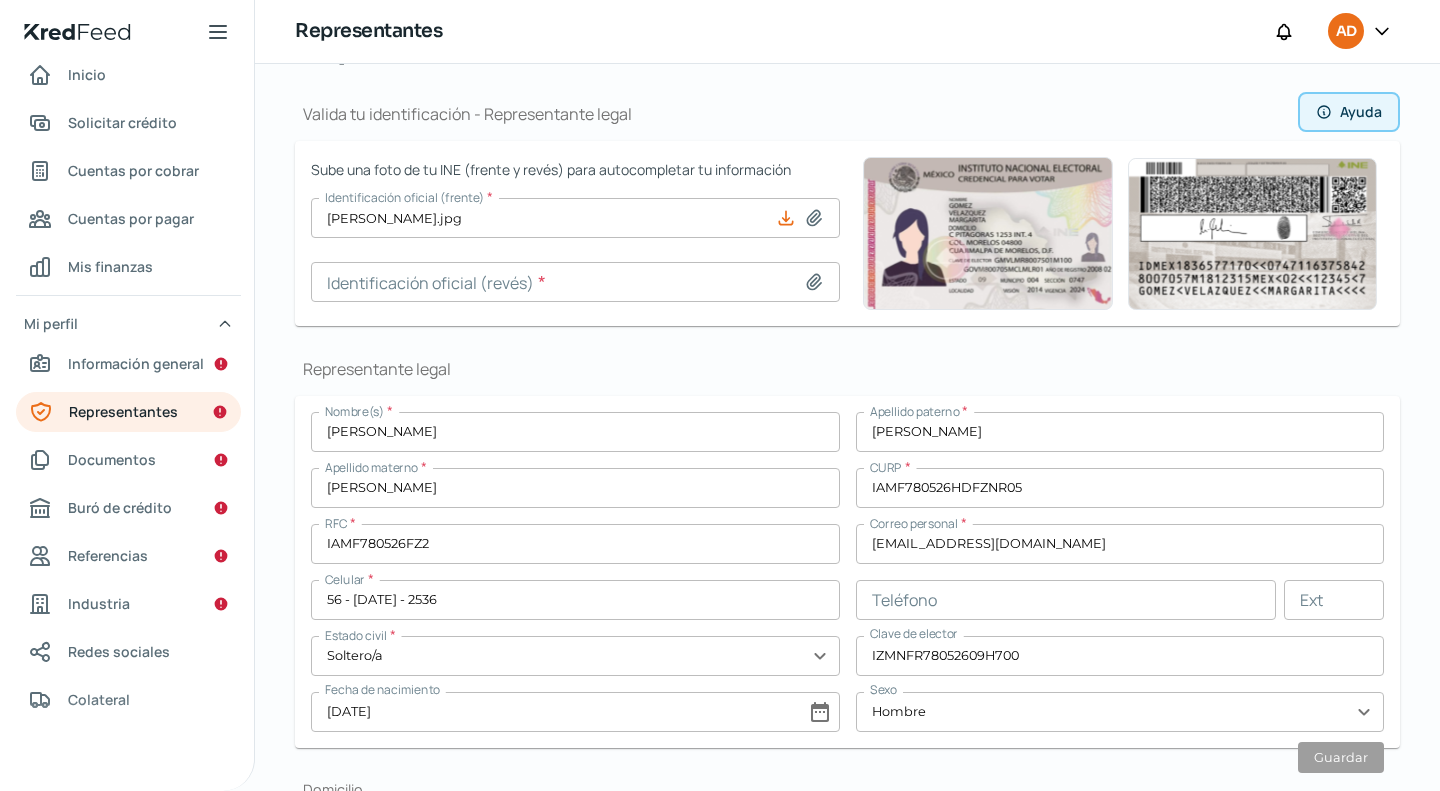 click on "Ayuda" at bounding box center (1349, 112) 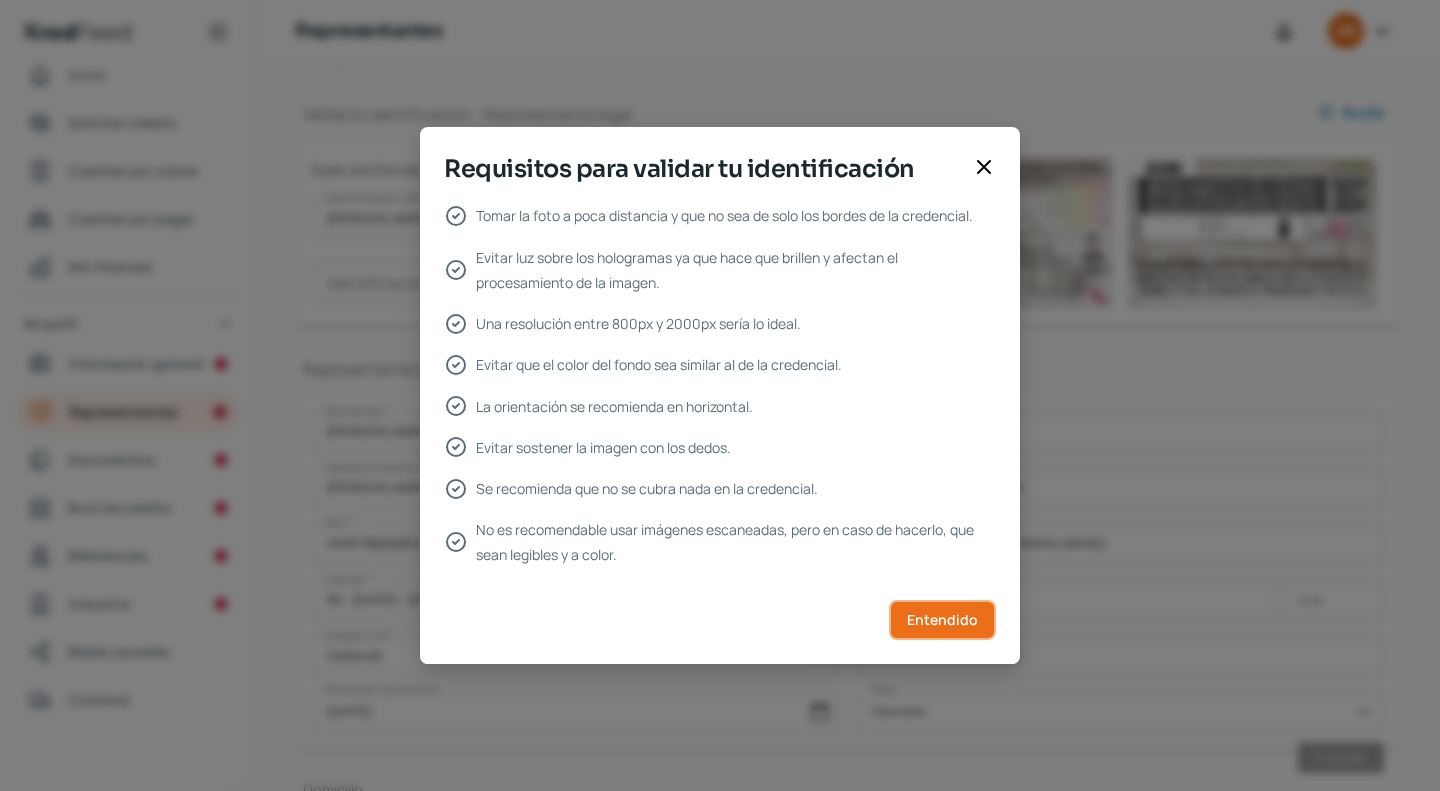 click on "Entendido" at bounding box center (942, 620) 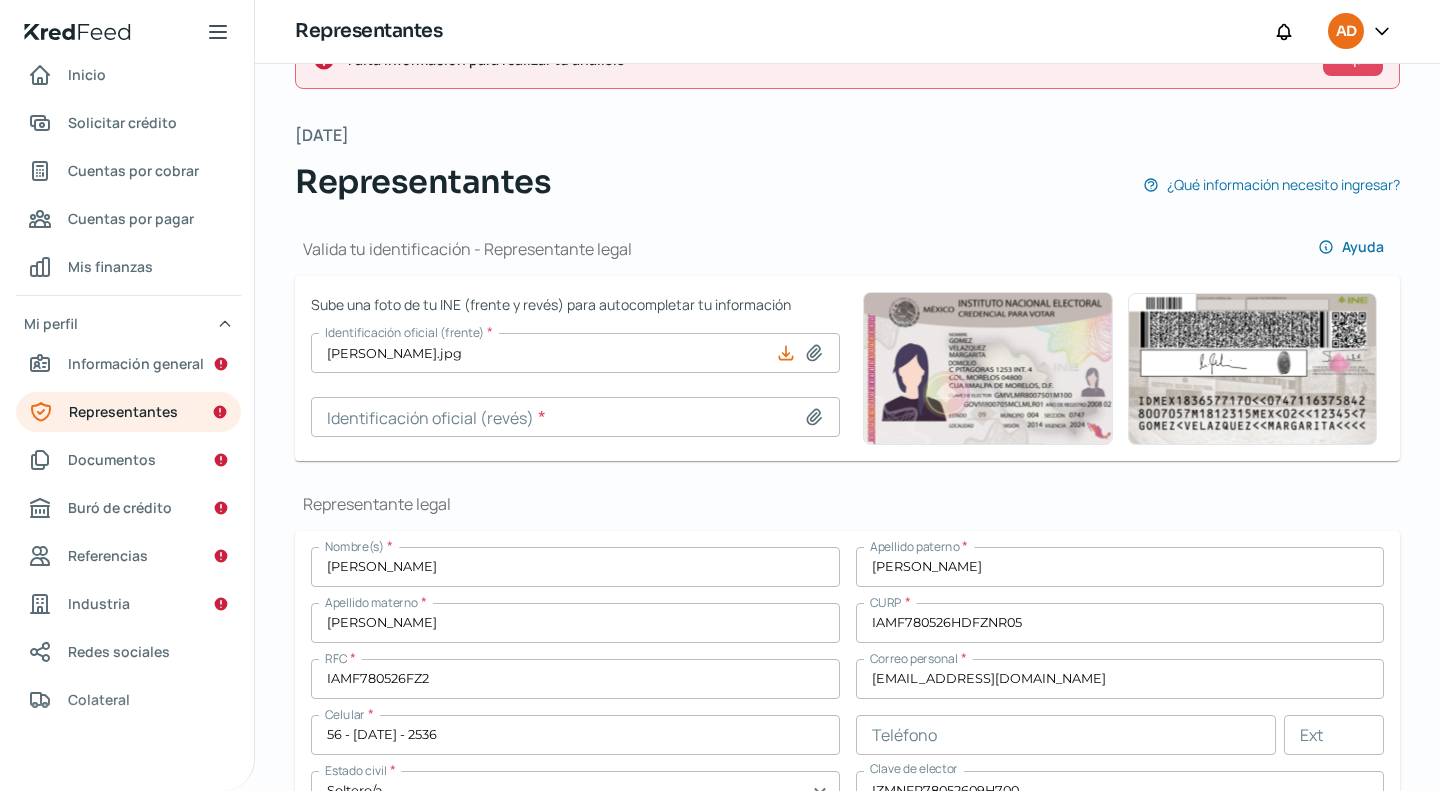 scroll, scrollTop: 0, scrollLeft: 0, axis: both 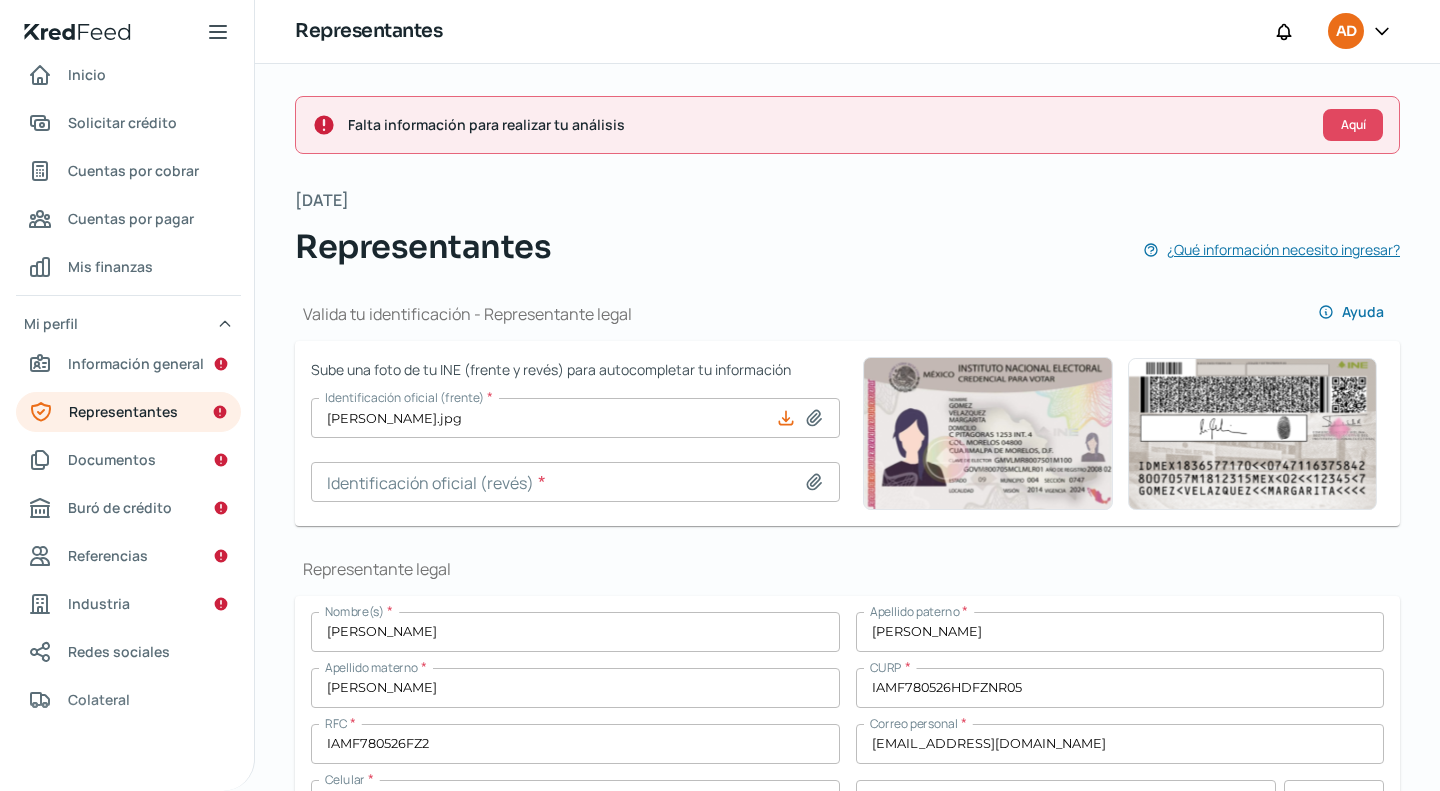 click on "¿Qué información necesito ingresar?" at bounding box center [1283, 249] 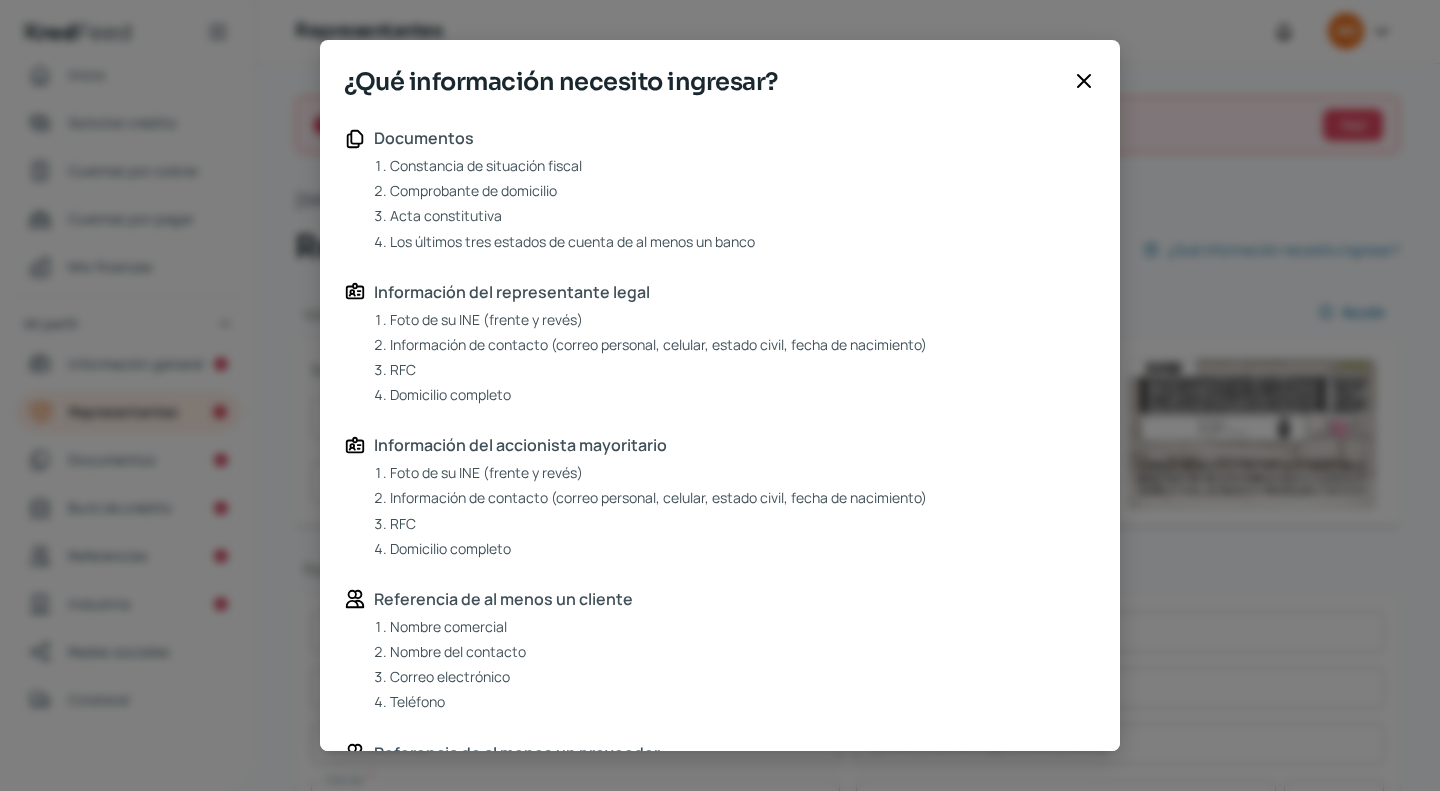 scroll, scrollTop: 136, scrollLeft: 0, axis: vertical 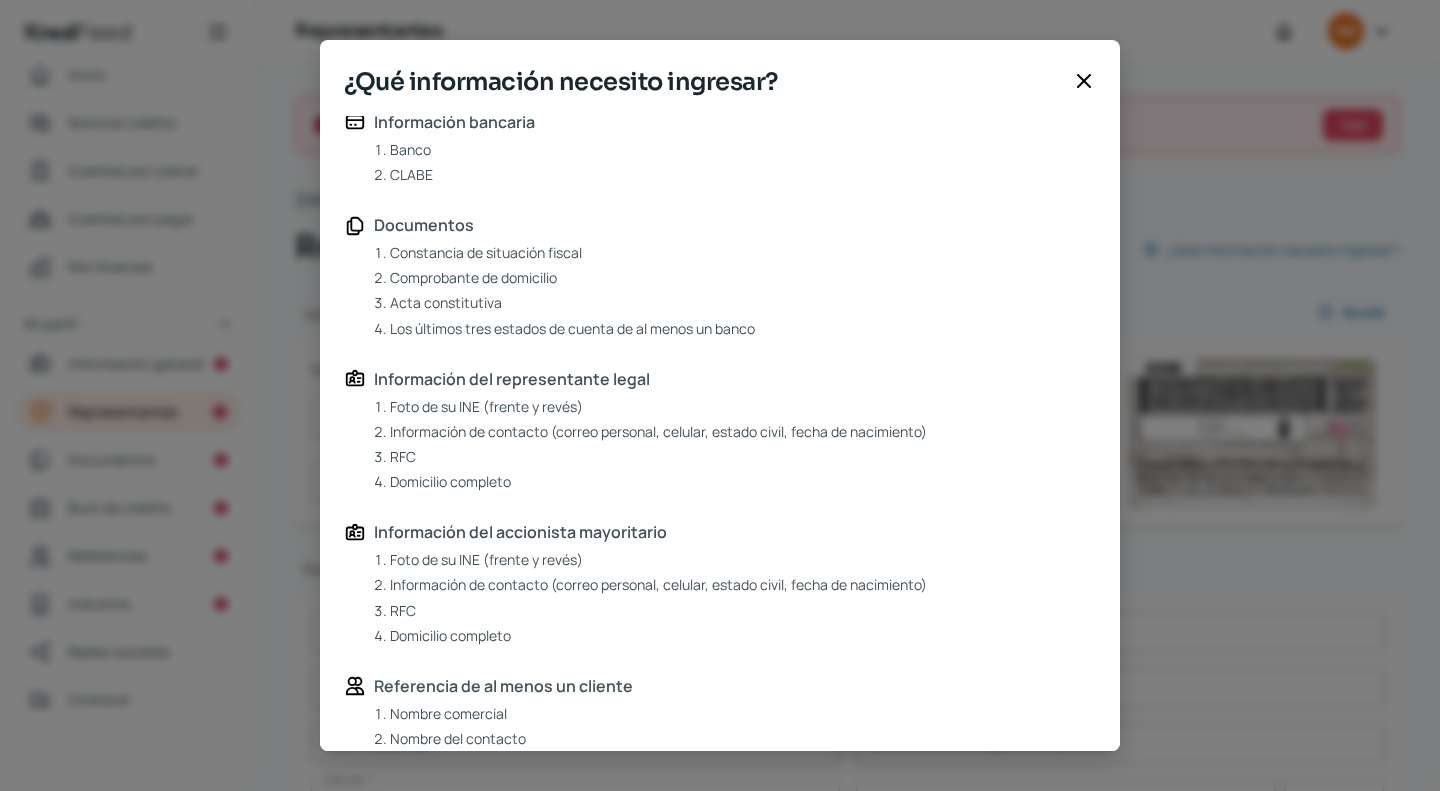 click 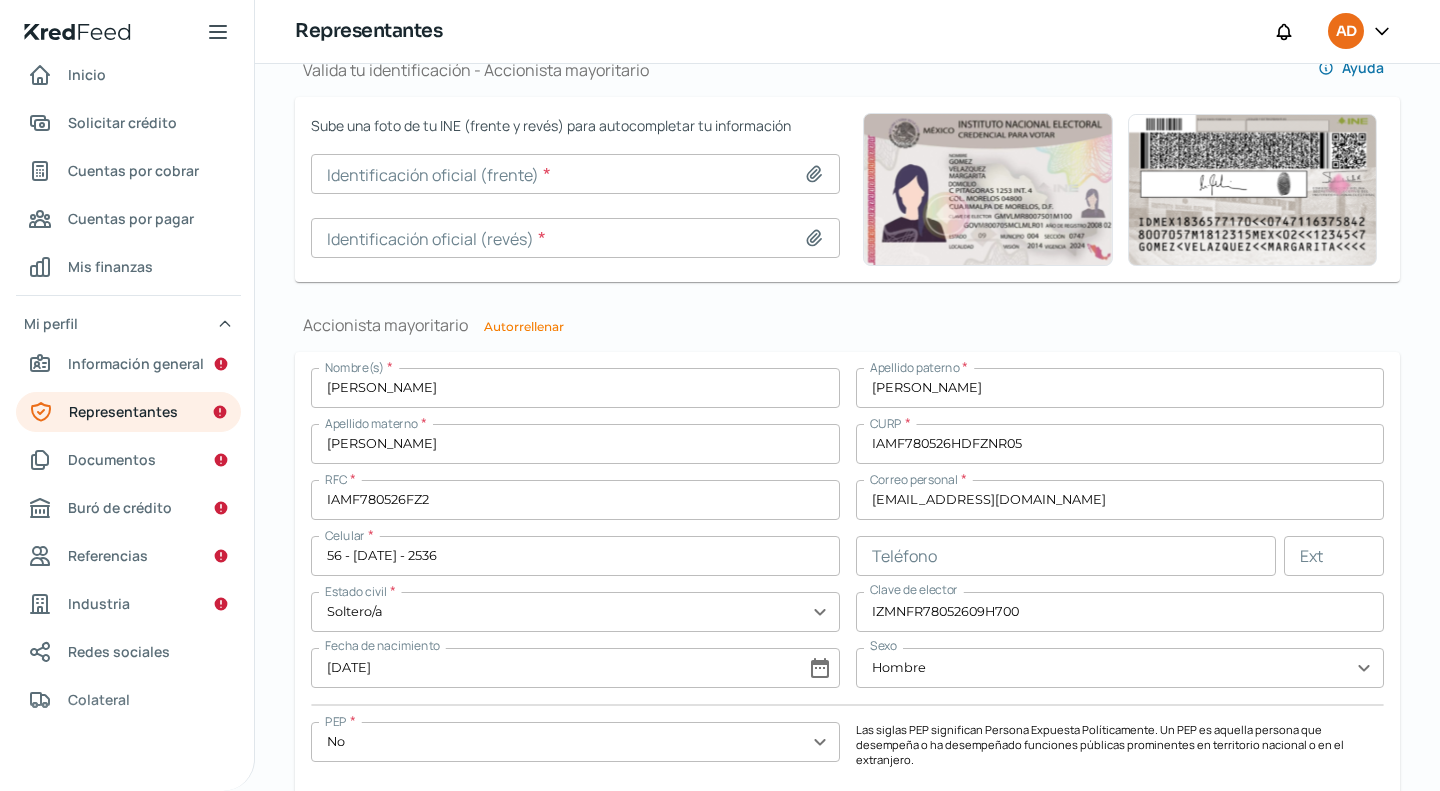 scroll, scrollTop: 1400, scrollLeft: 0, axis: vertical 